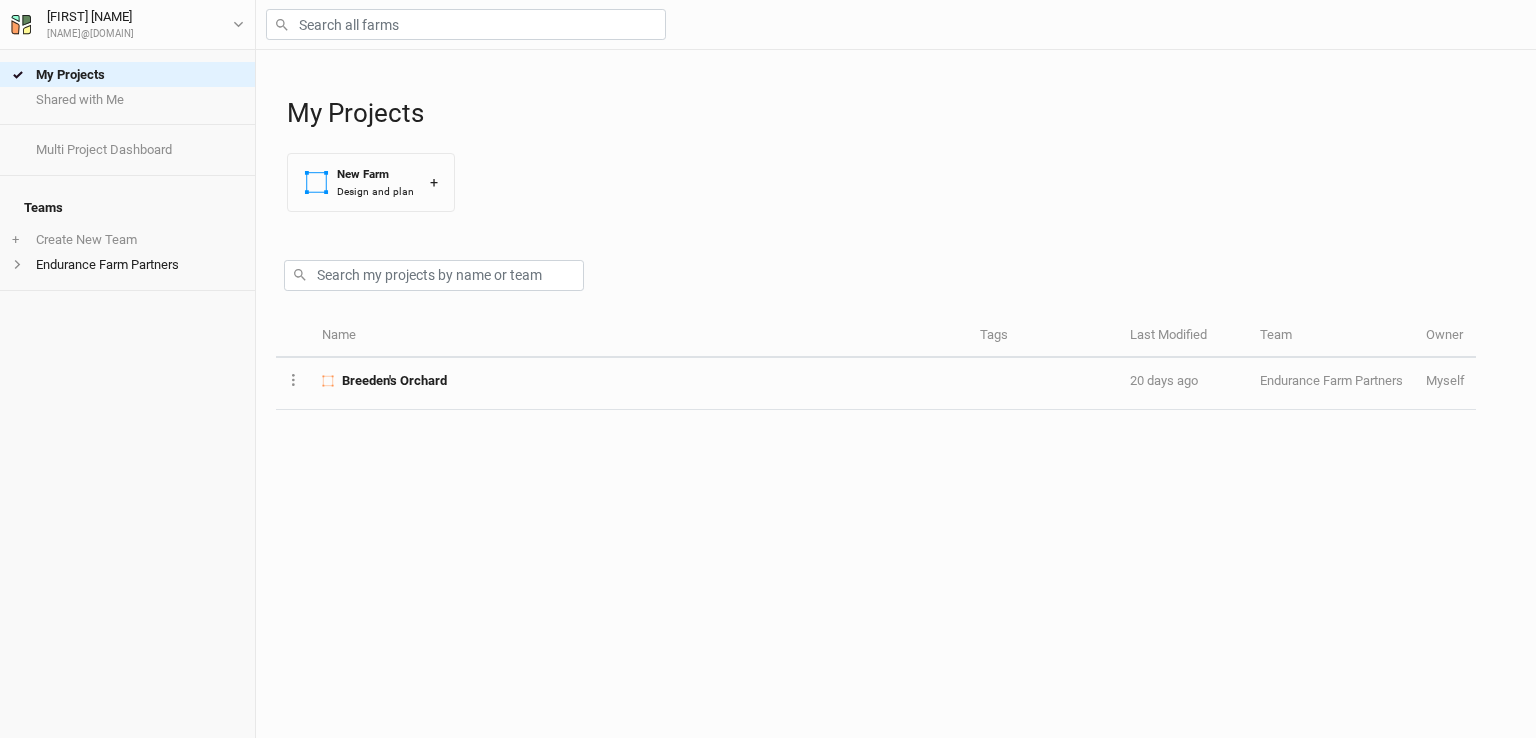 scroll, scrollTop: 0, scrollLeft: 0, axis: both 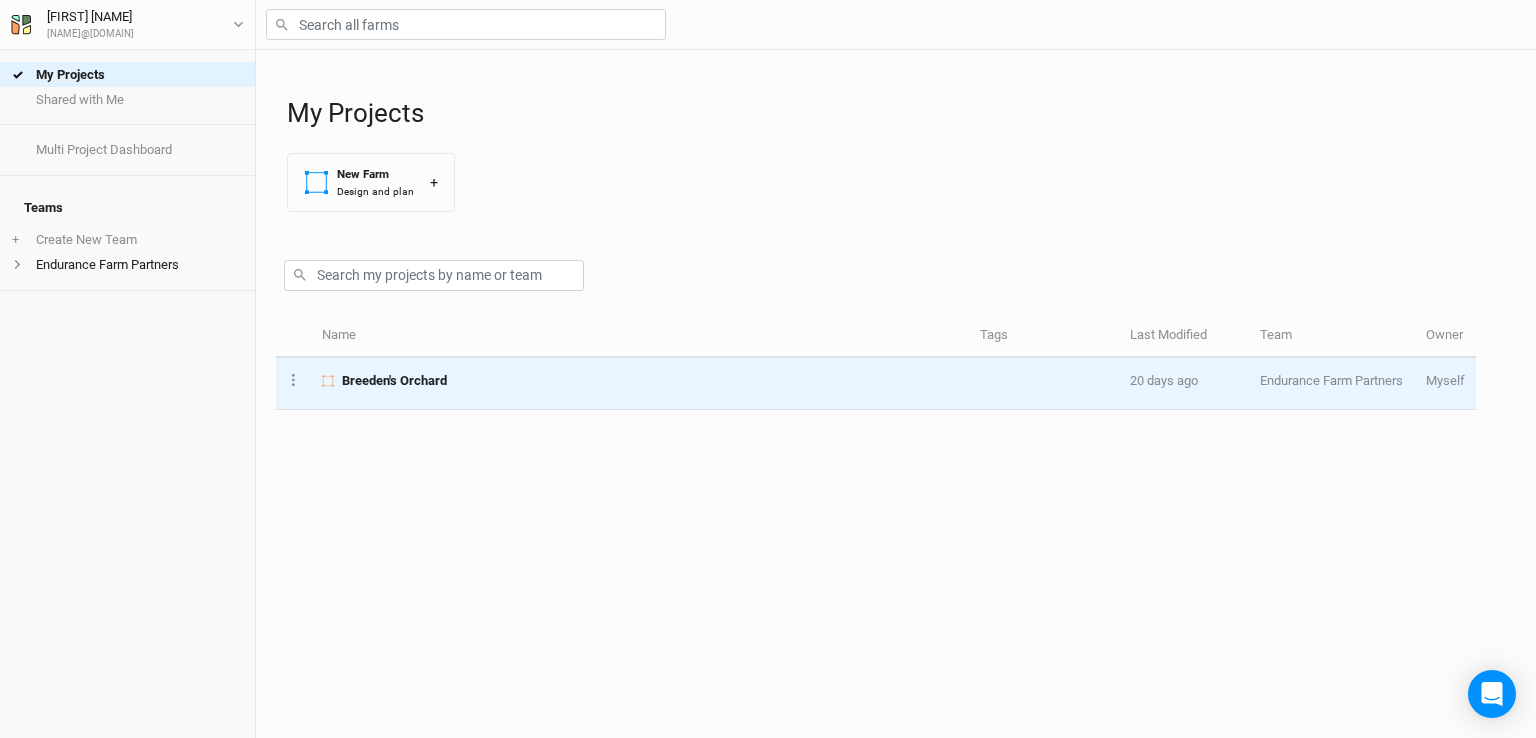click on "Breeden's Orchard" at bounding box center (394, 381) 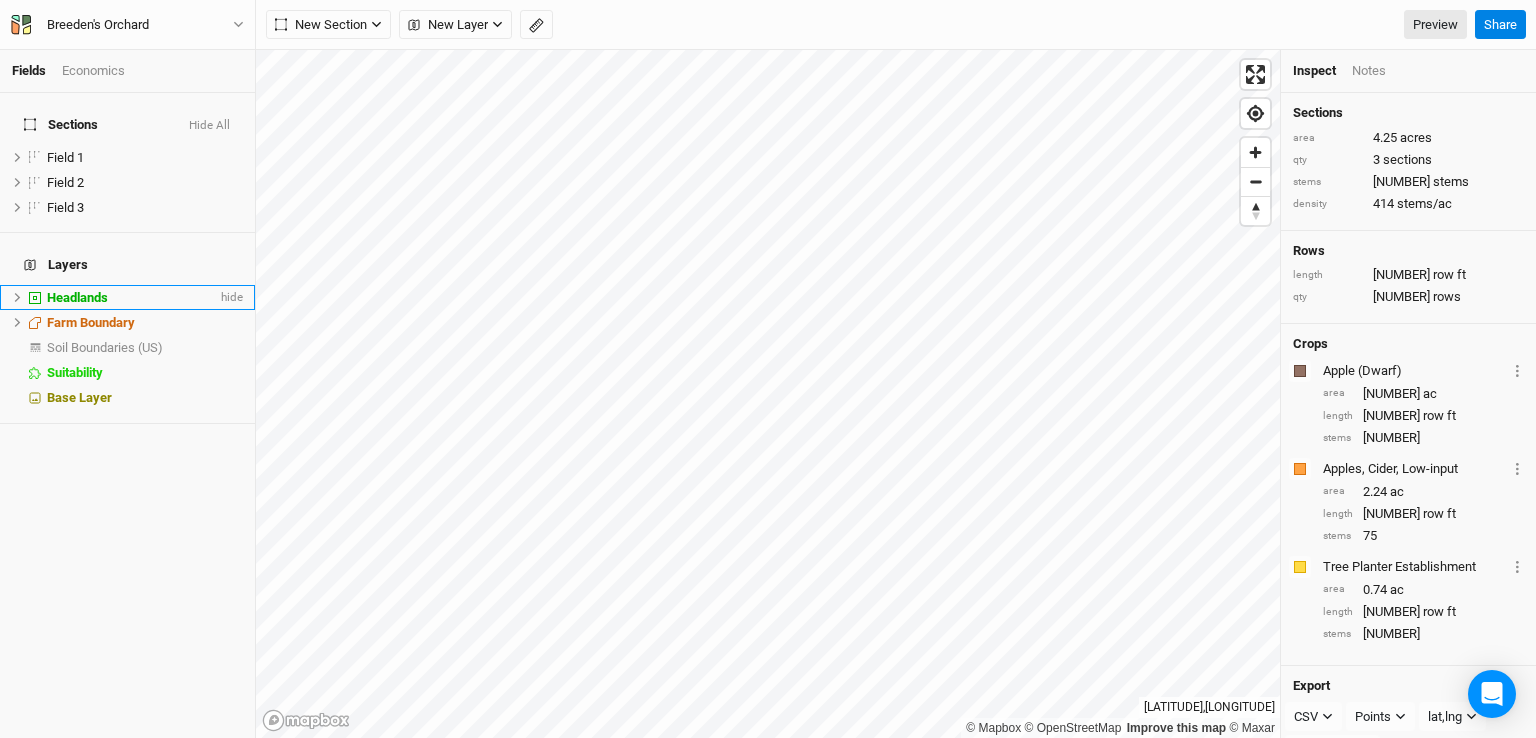 click on "[LAST]" at bounding box center [127, 157] 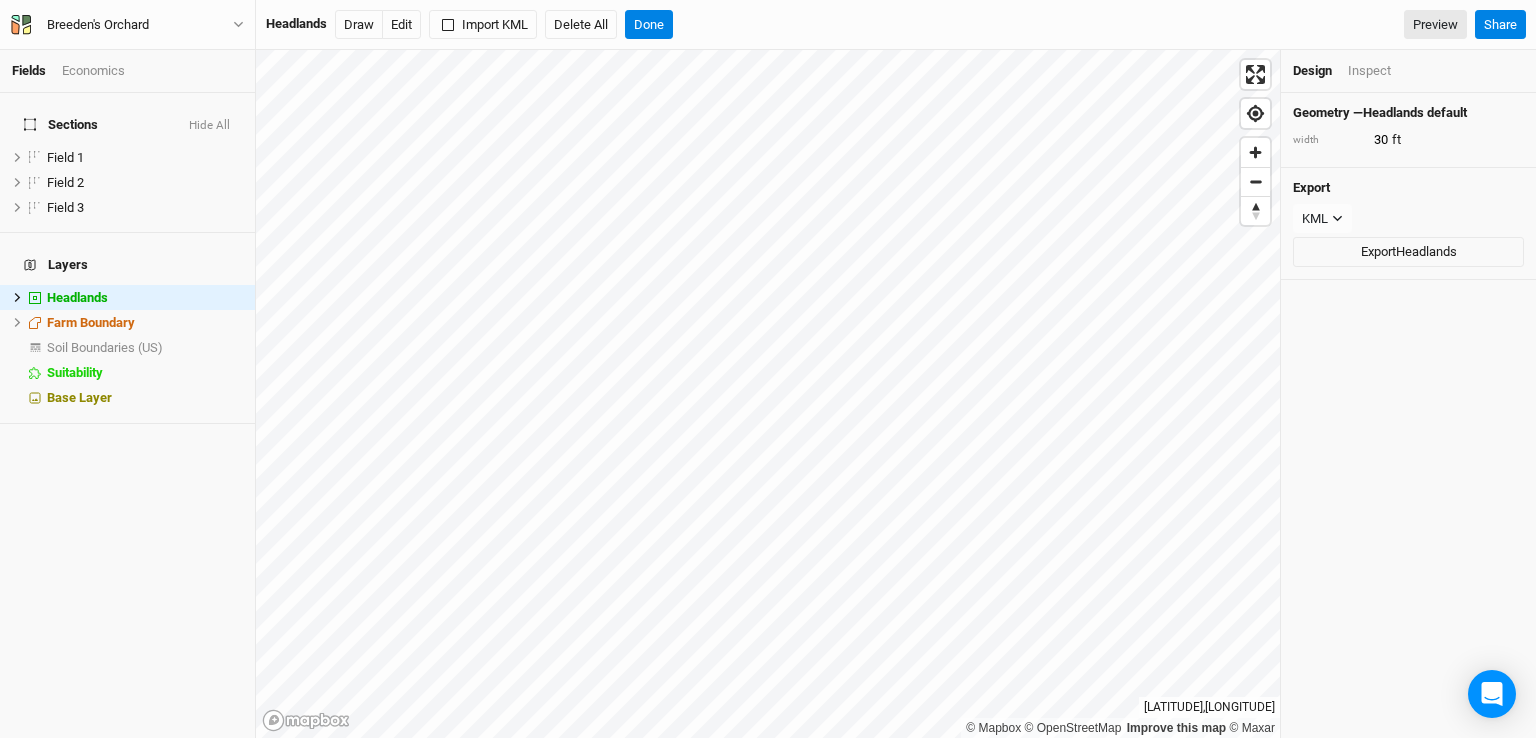 click on "[LAST]" at bounding box center (127, 297) 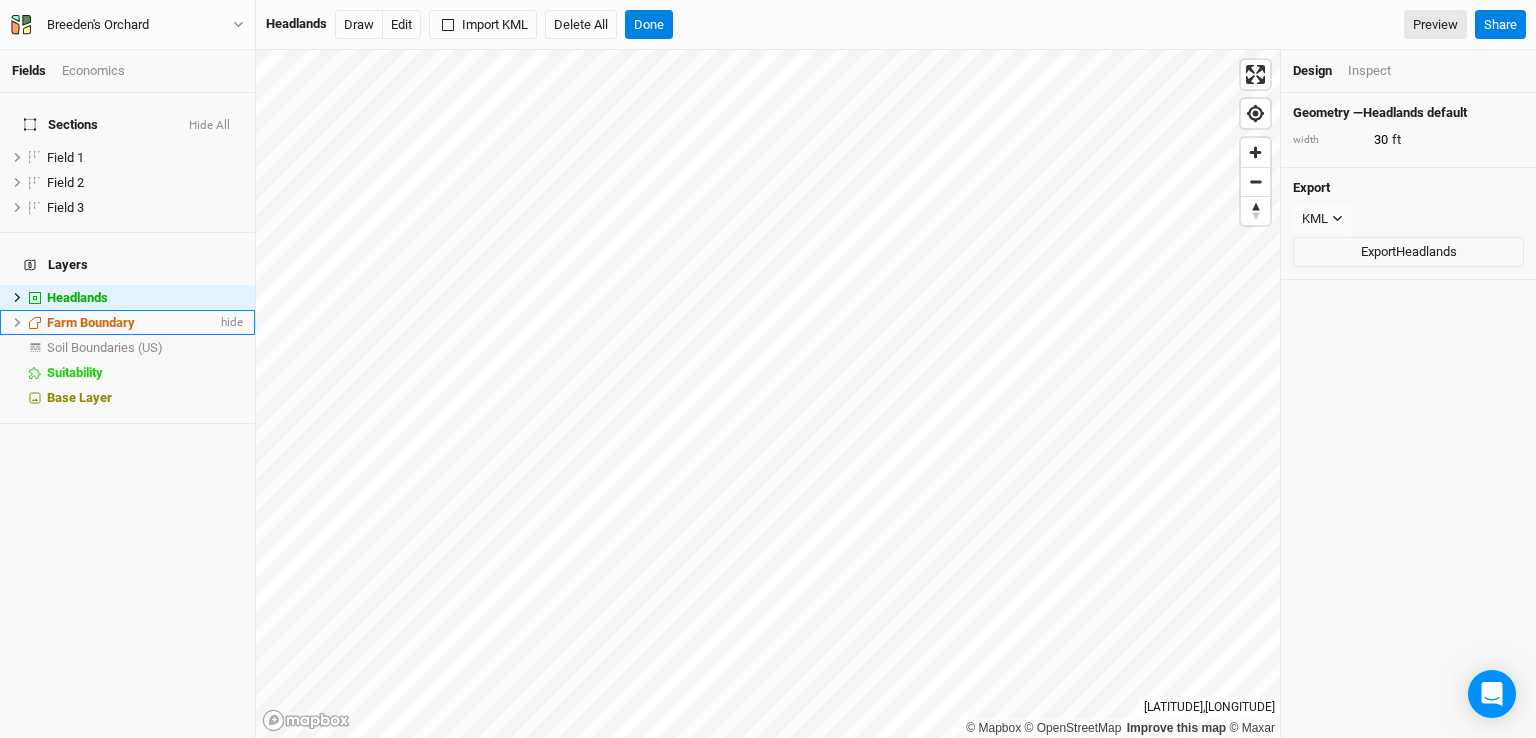 click on "Farm Boundary" at bounding box center [91, 322] 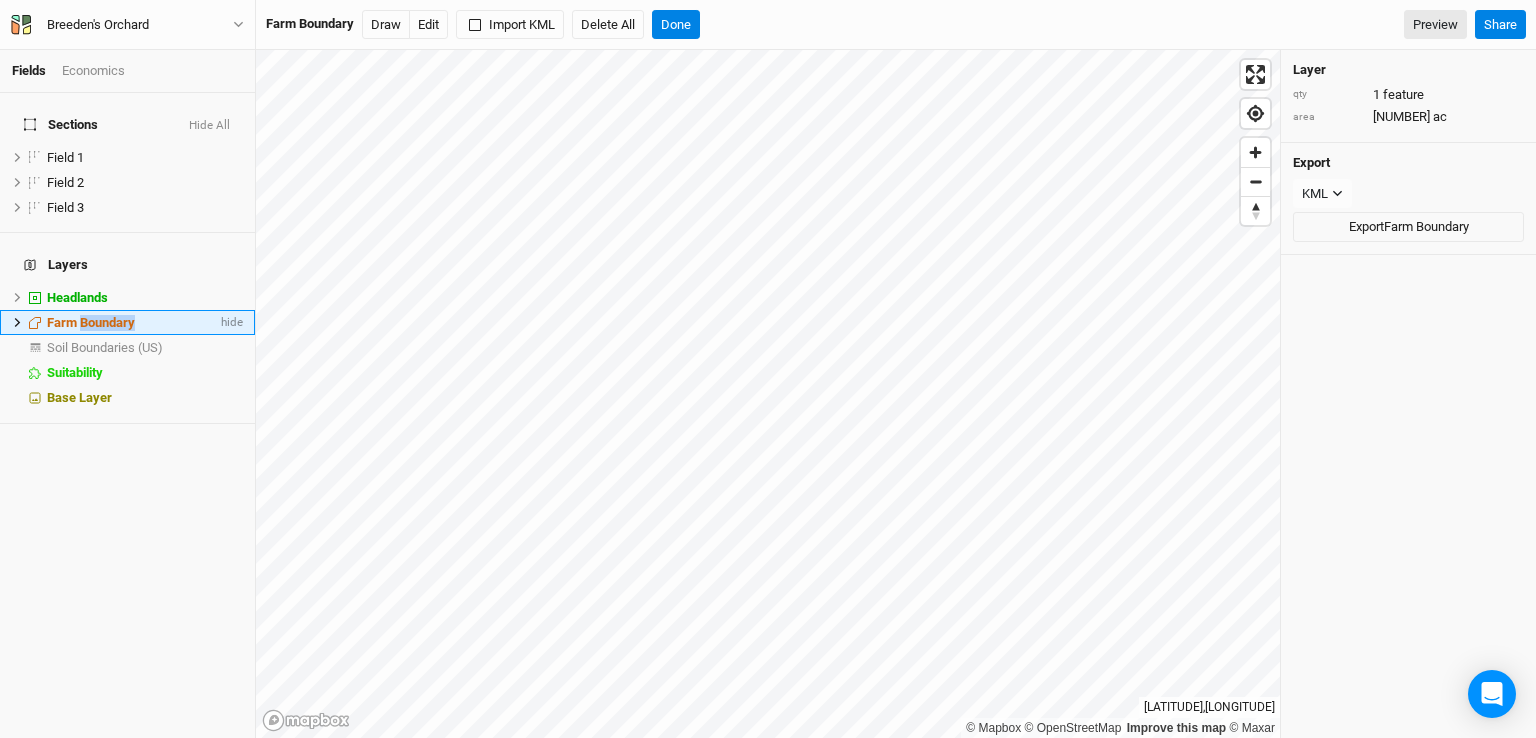click on "Farm Boundary" at bounding box center (91, 322) 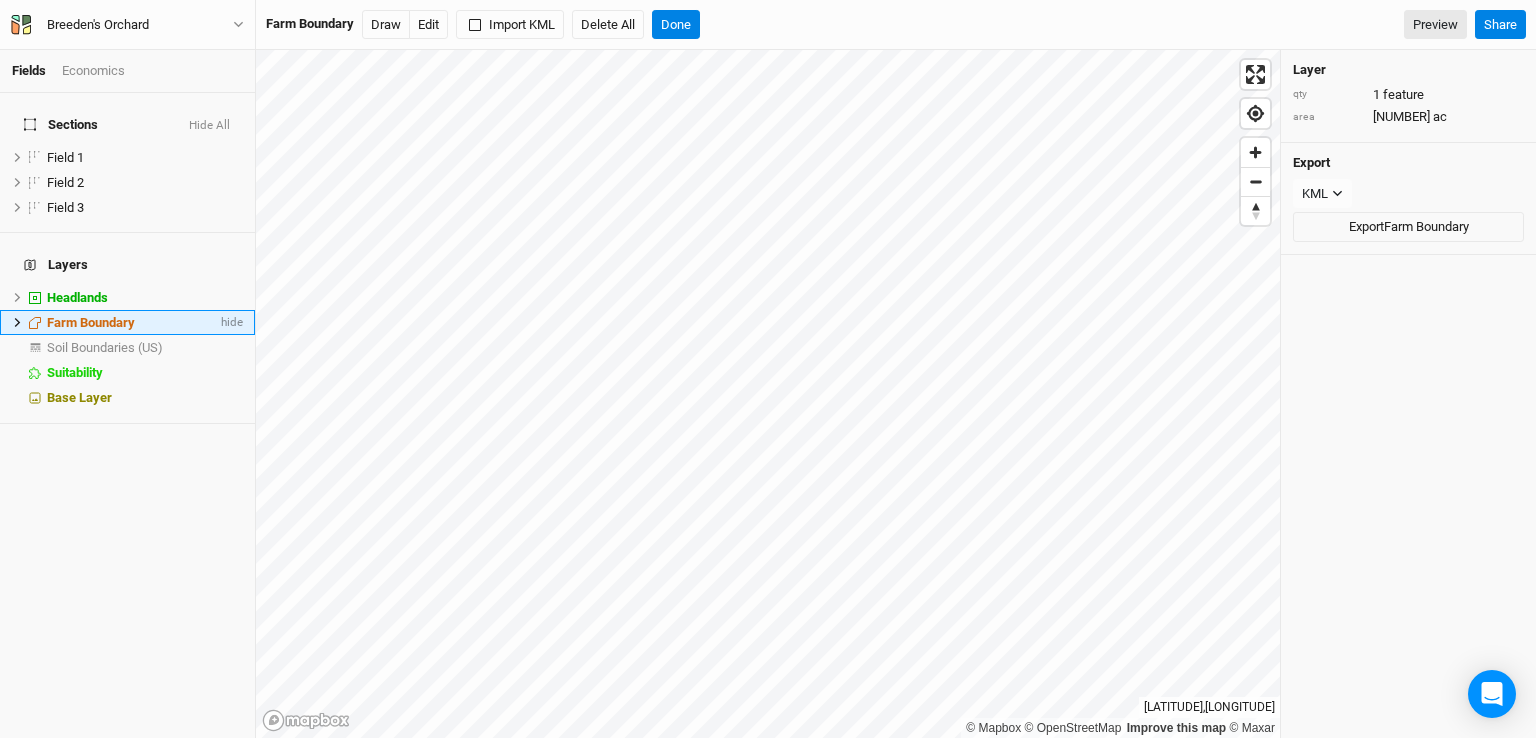 click at bounding box center (18, 322) 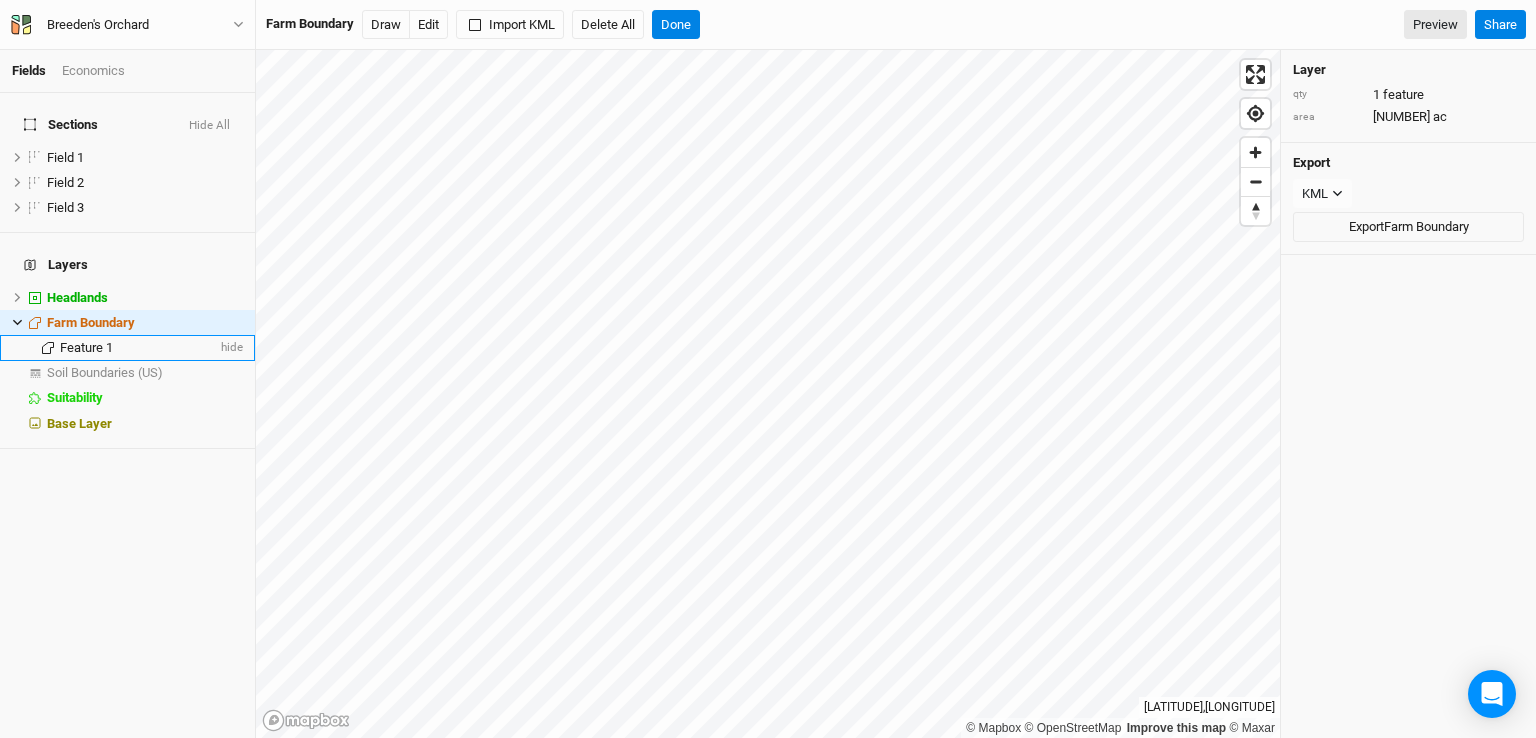 click on "Feature 1" at bounding box center (86, 347) 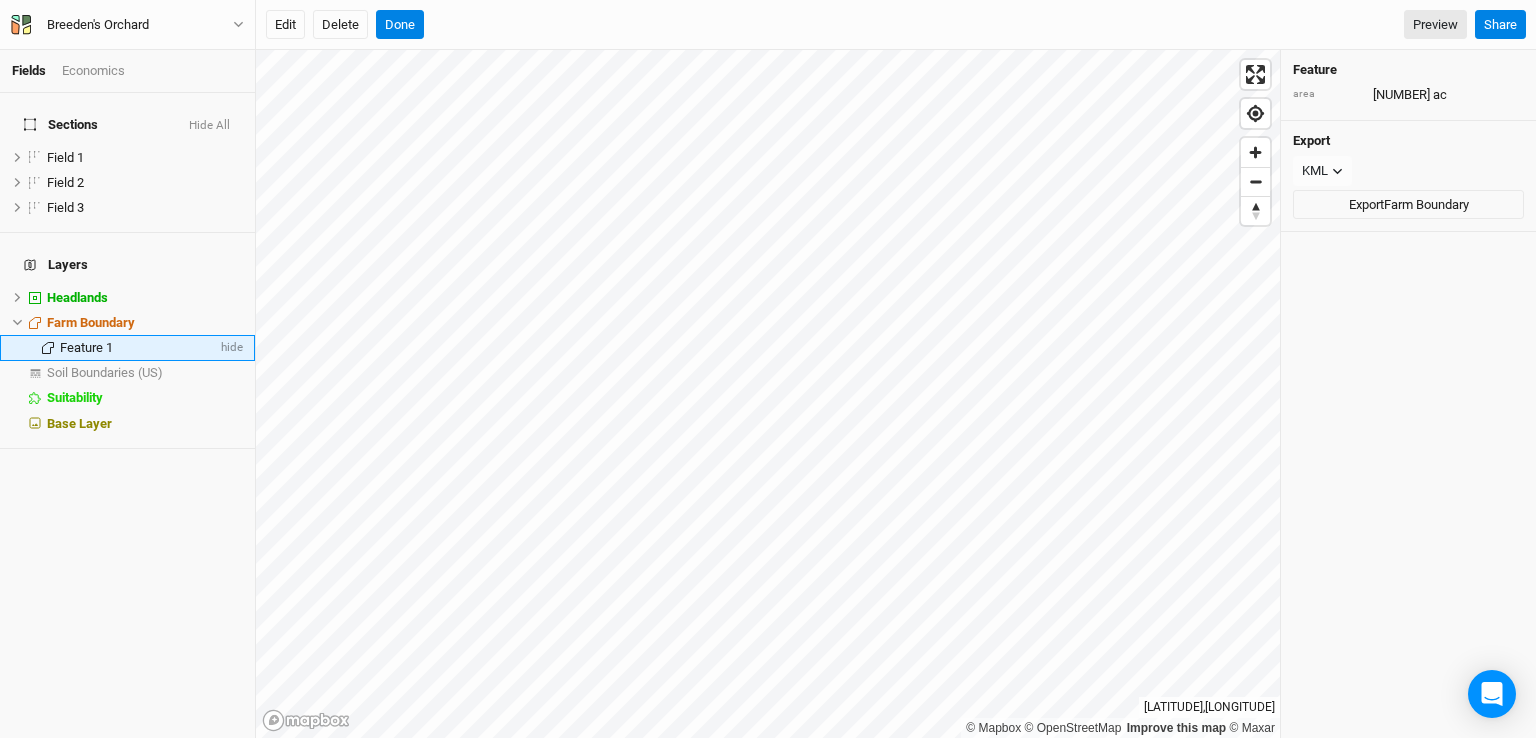 click on "Sections Hide All Field 1 hide Field 2 hide Field 3 hide Layers Headlands hide Farm Boundary hide Feature 1 hide Soil Boundaries (US) show Suitability hide Base Layer" at bounding box center (127, 415) 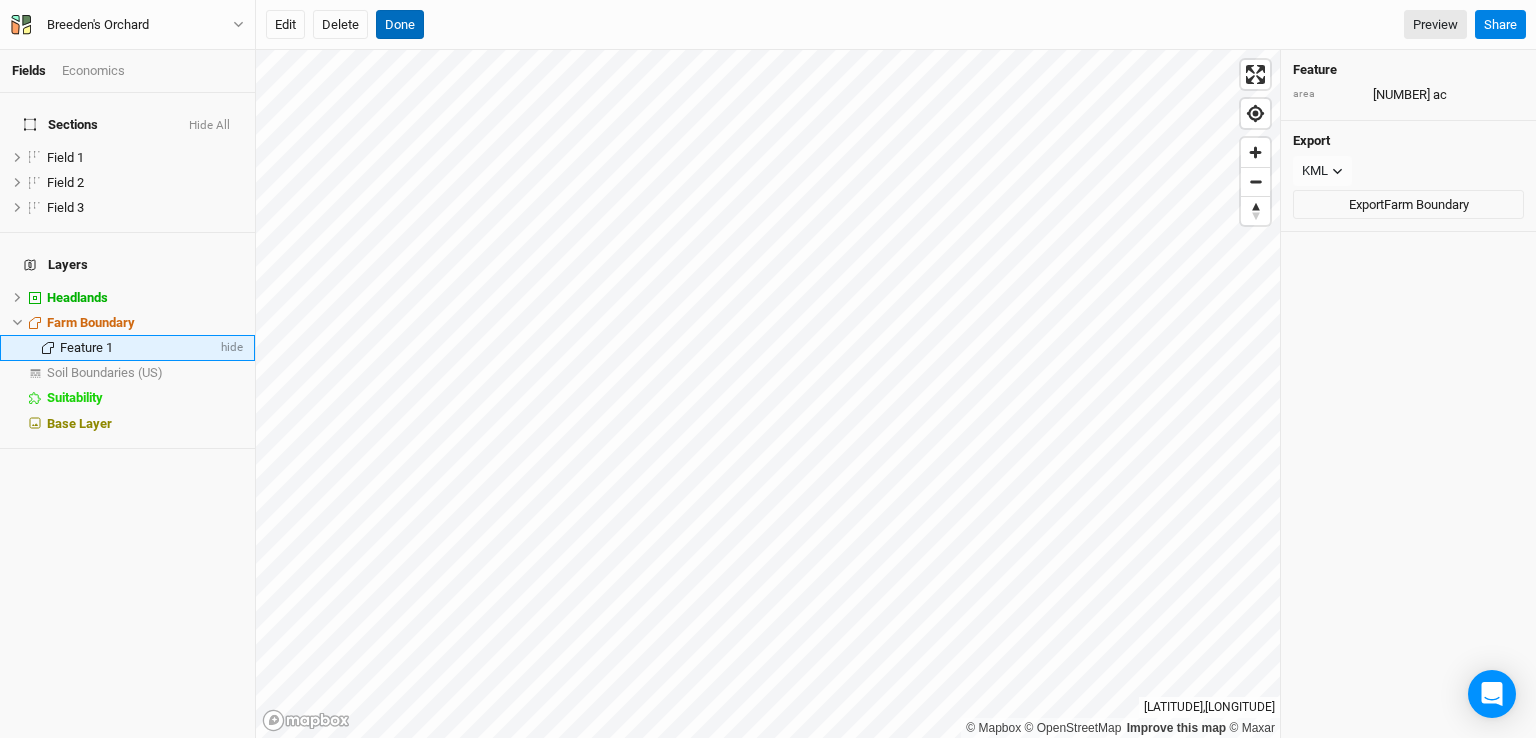 click on "Done" at bounding box center [400, 25] 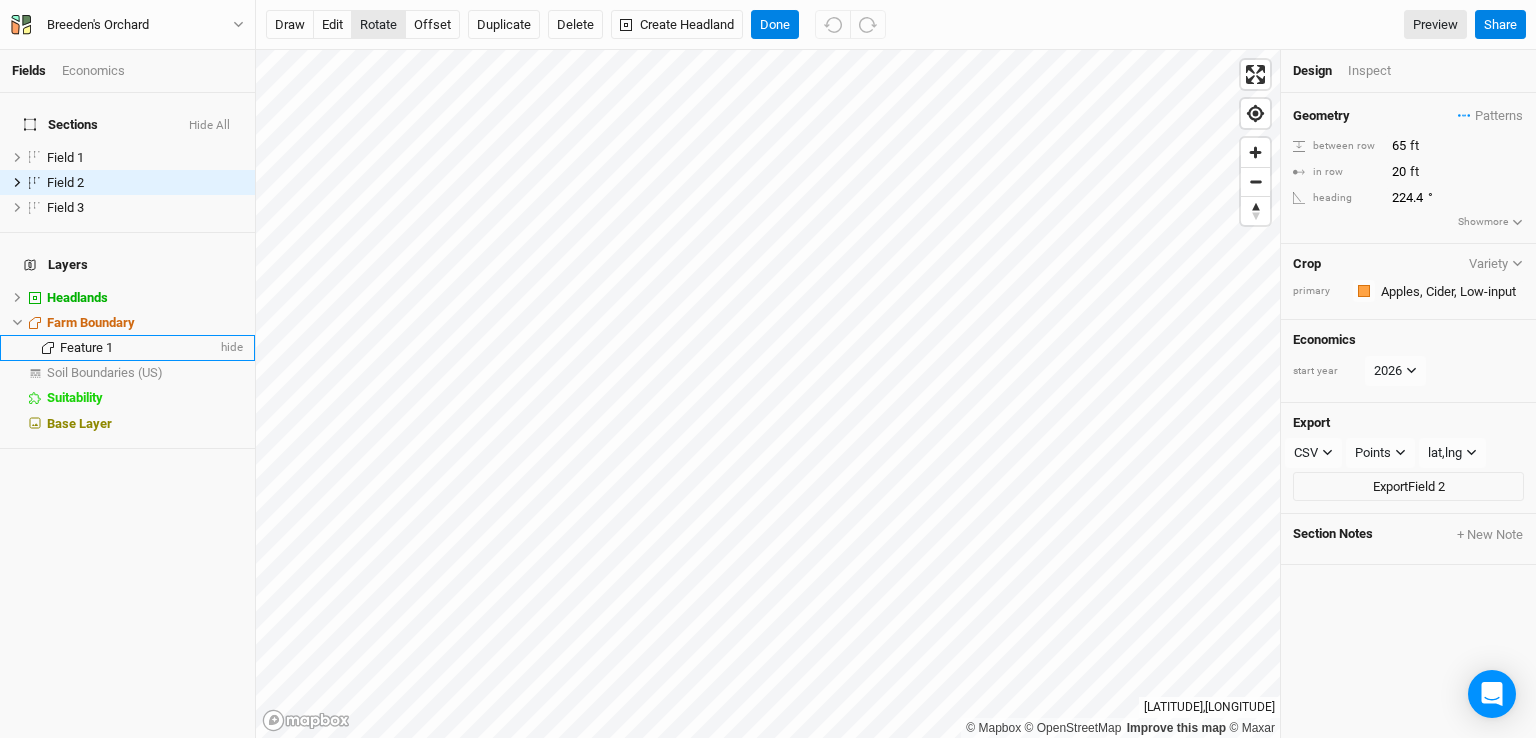 click on "rotate" at bounding box center [378, 25] 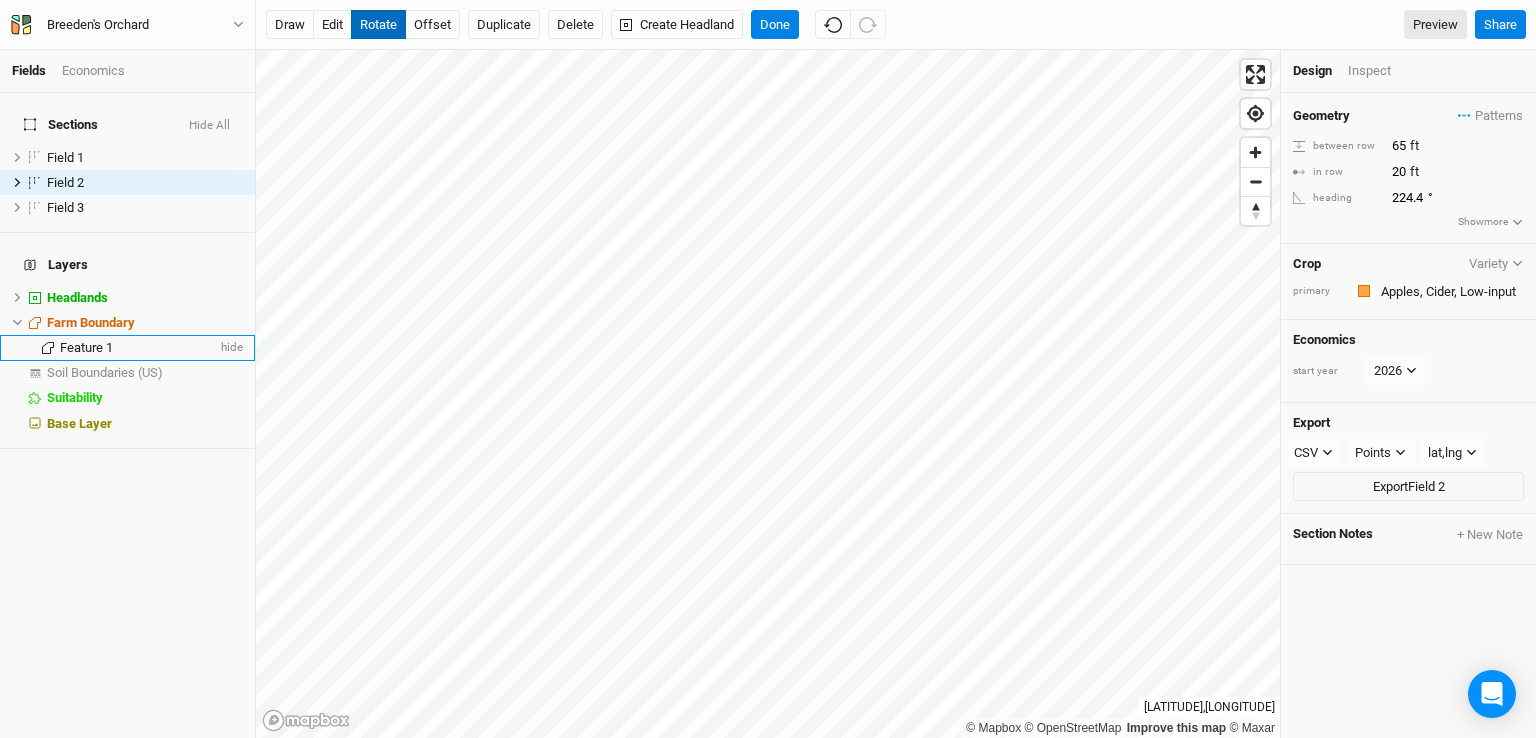 click on "rotate" at bounding box center (378, 25) 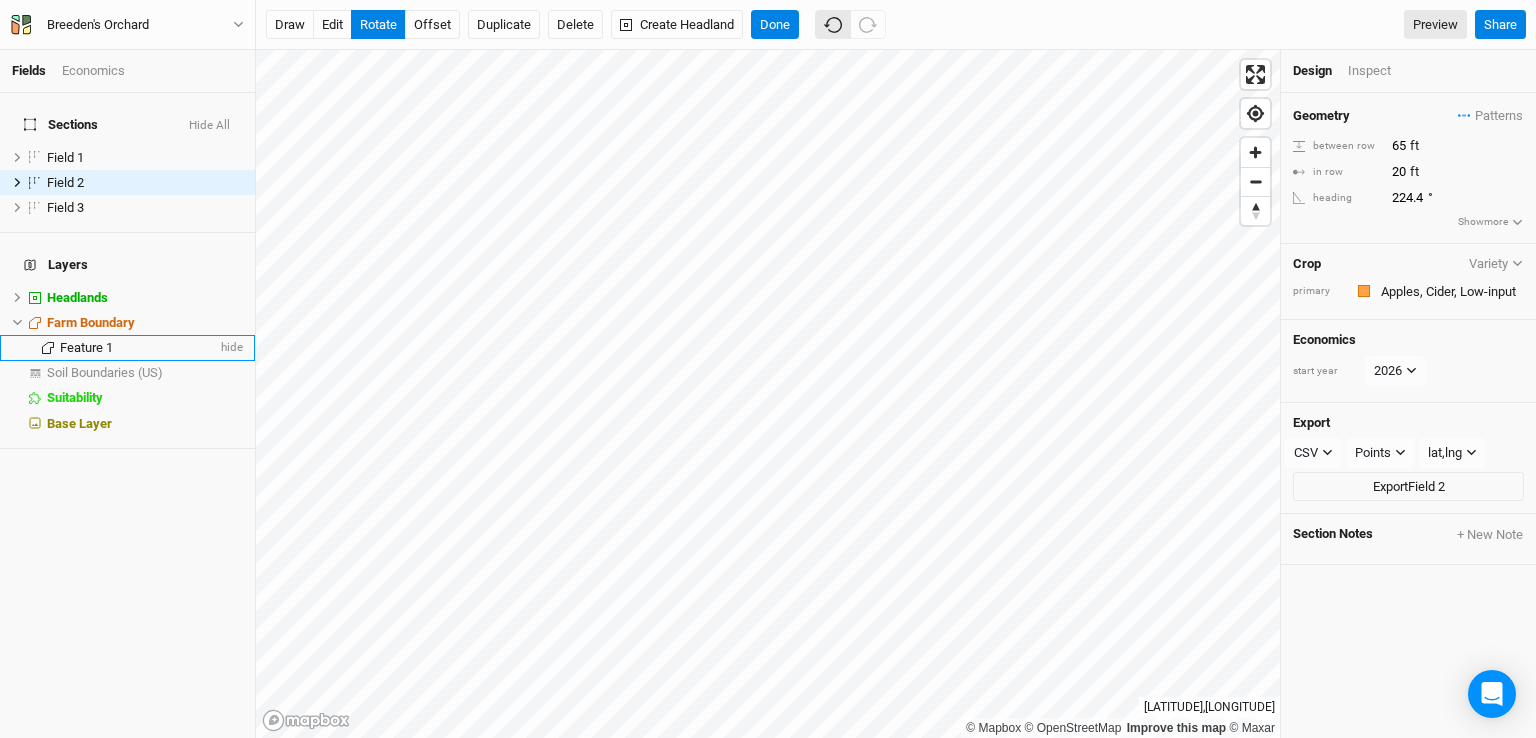 click at bounding box center (833, 25) 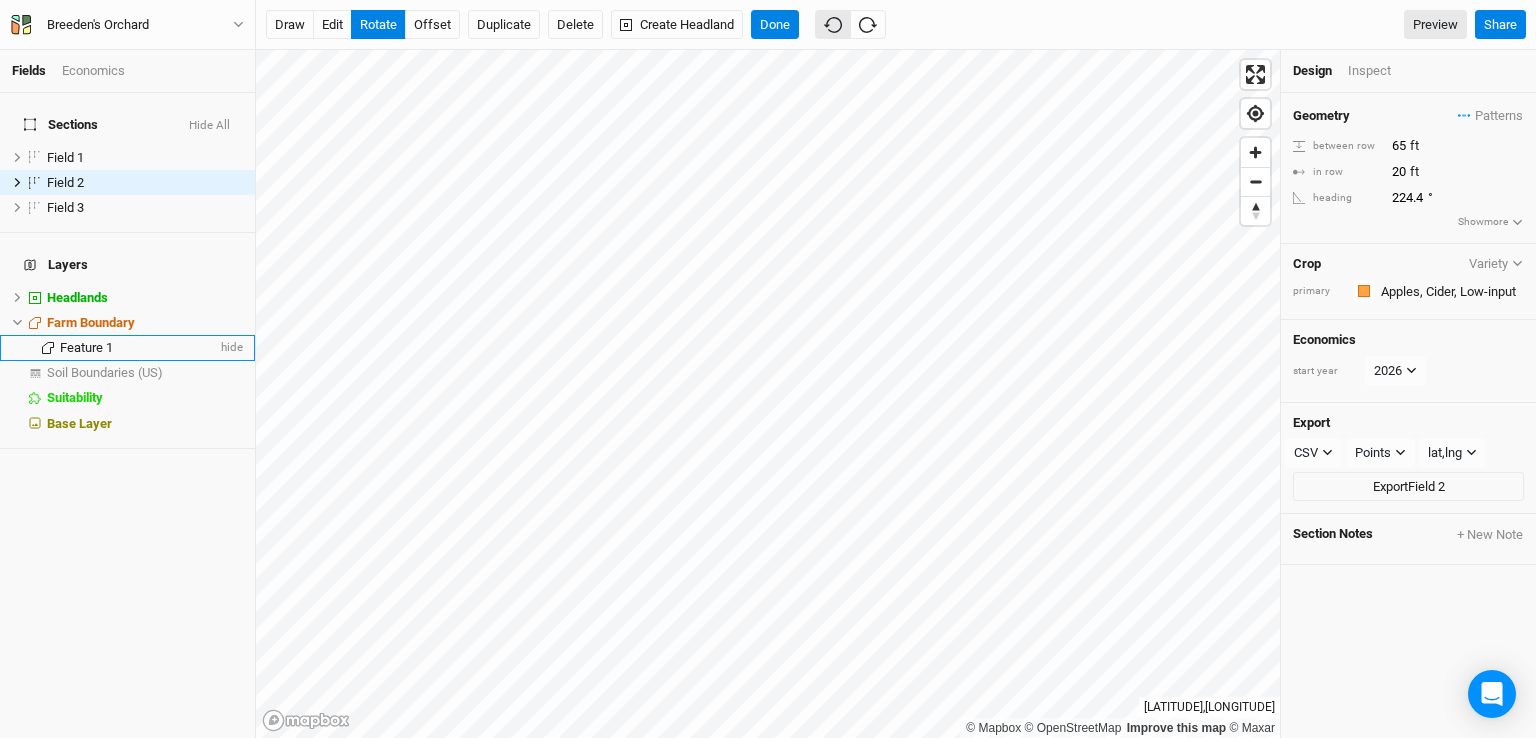 click at bounding box center [833, 25] 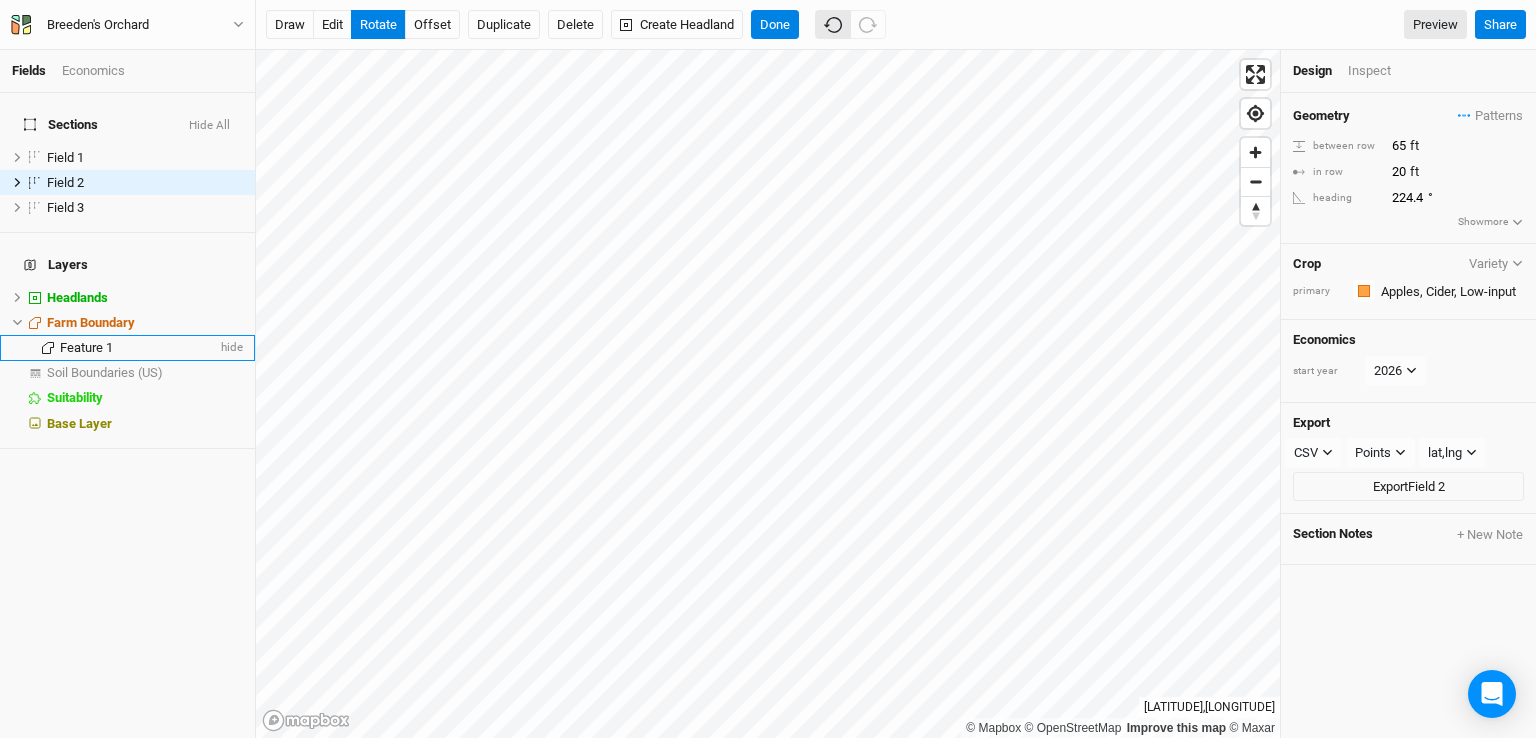 click at bounding box center [833, 25] 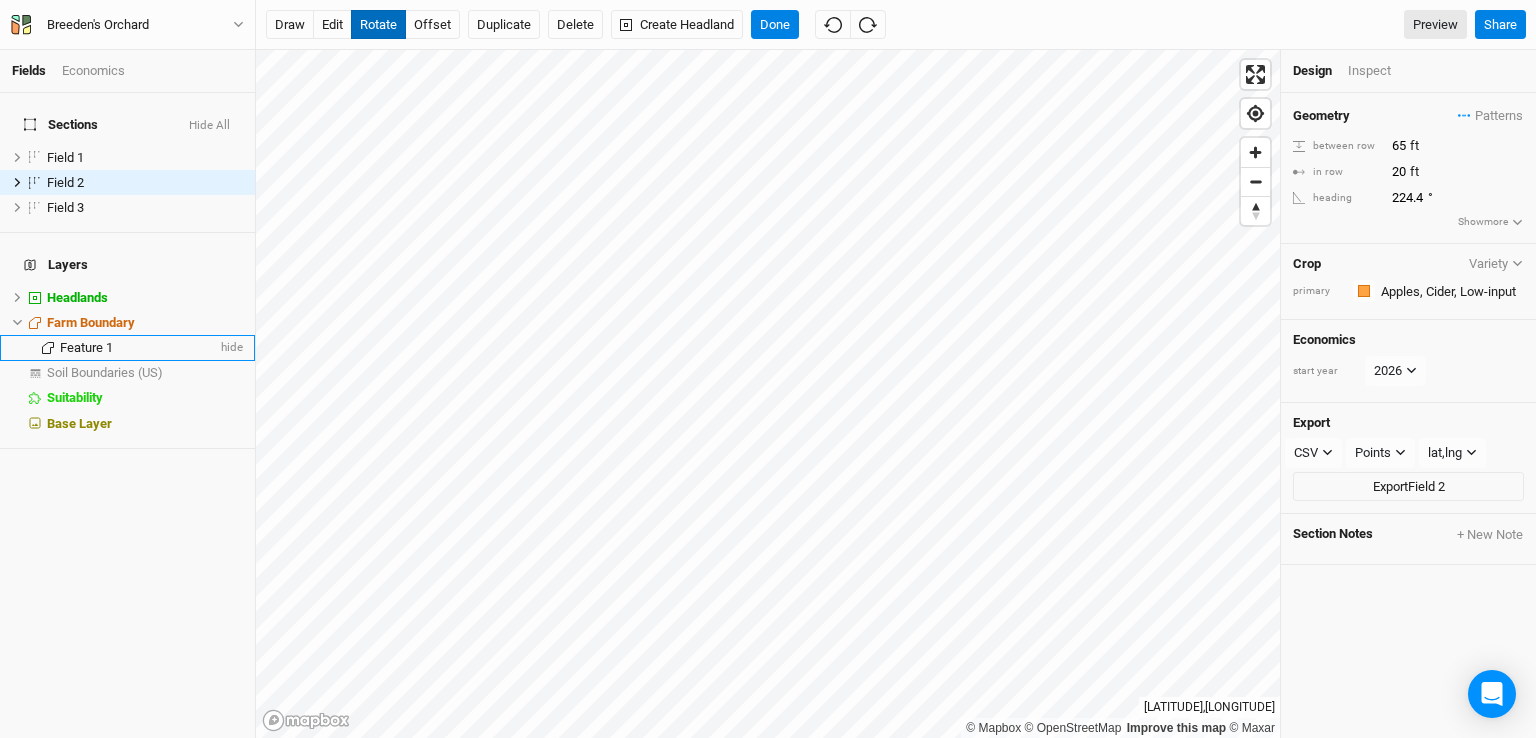 click on "rotate" at bounding box center [378, 25] 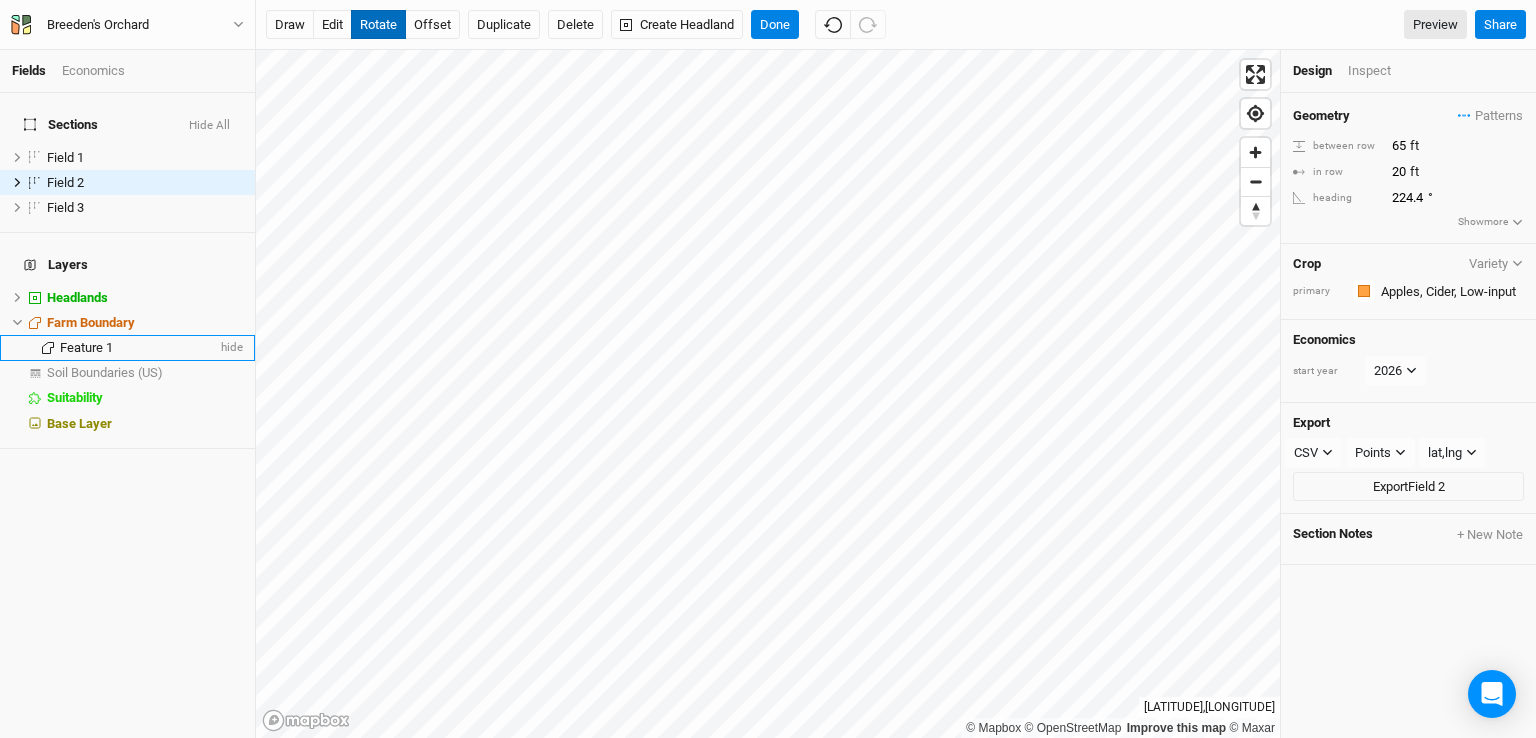 click on "rotate" at bounding box center (378, 25) 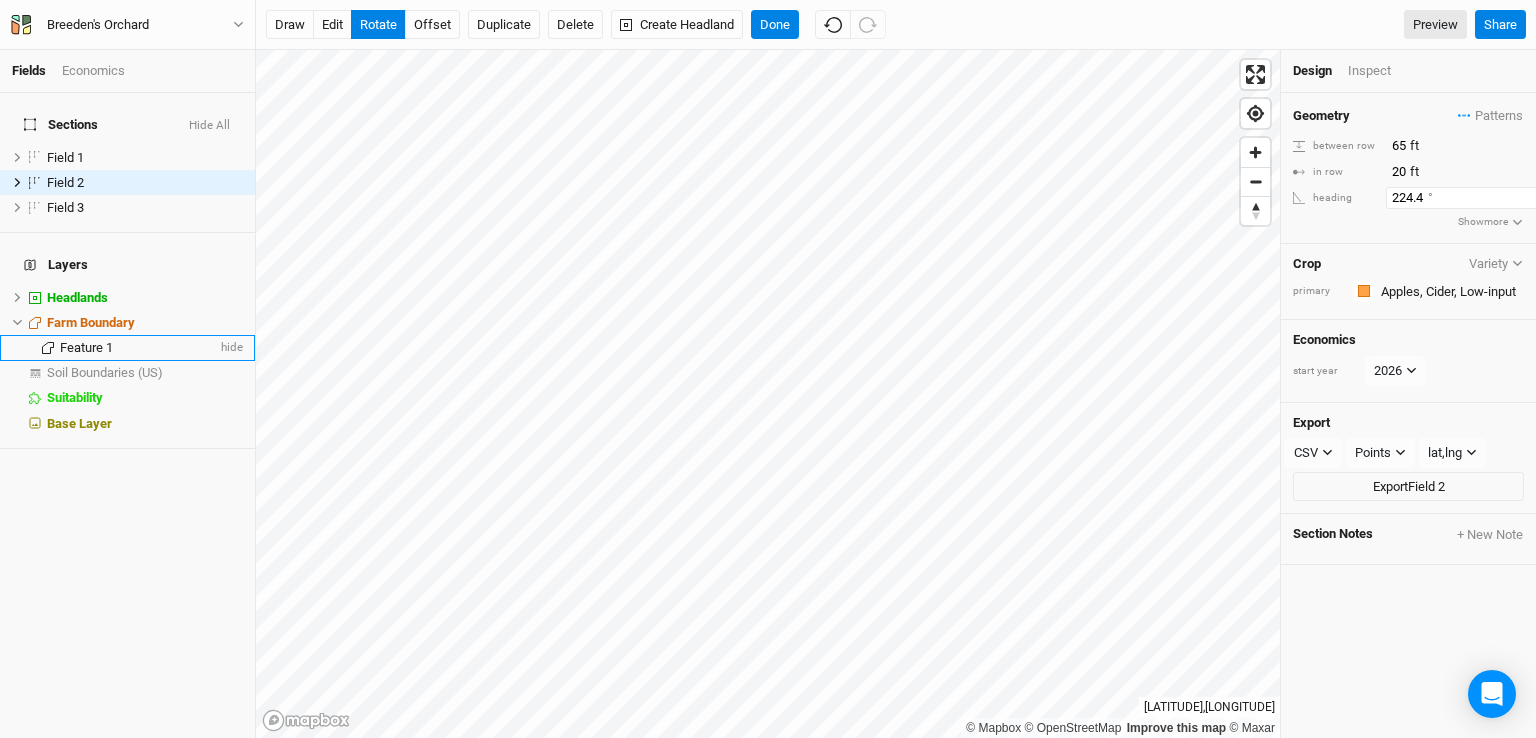 click on "224.4" at bounding box center [1473, 146] 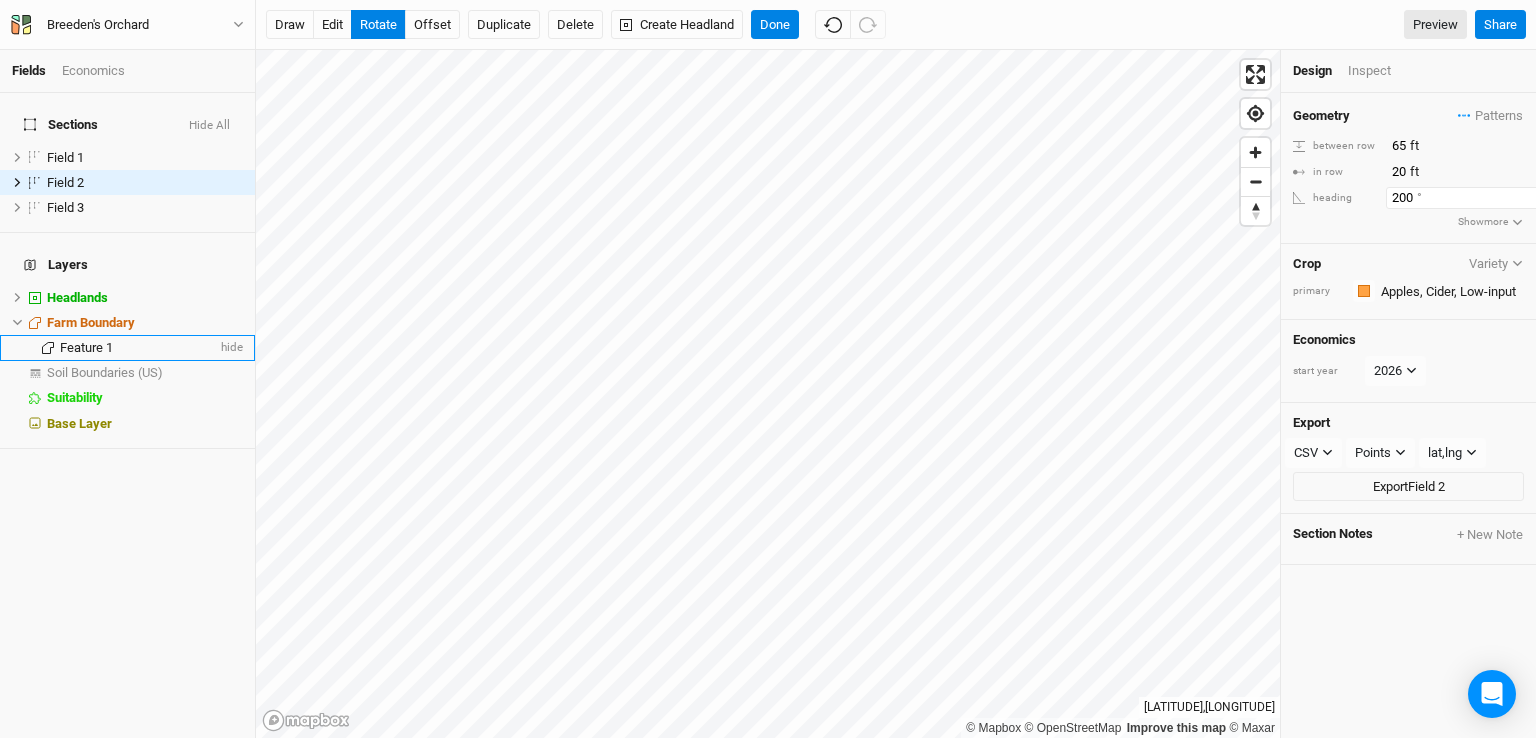 click on "200" at bounding box center [1473, 146] 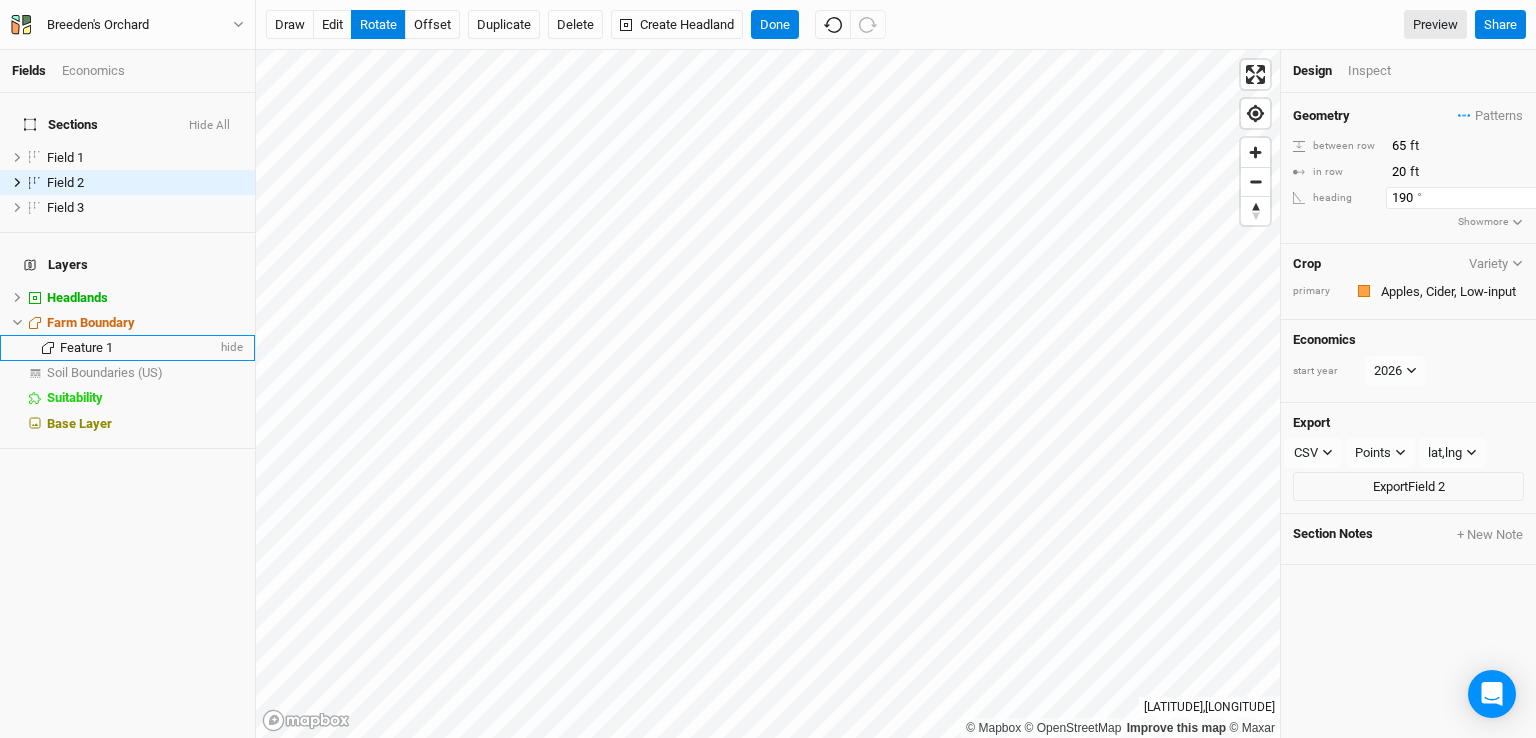 click on "190" at bounding box center (1473, 146) 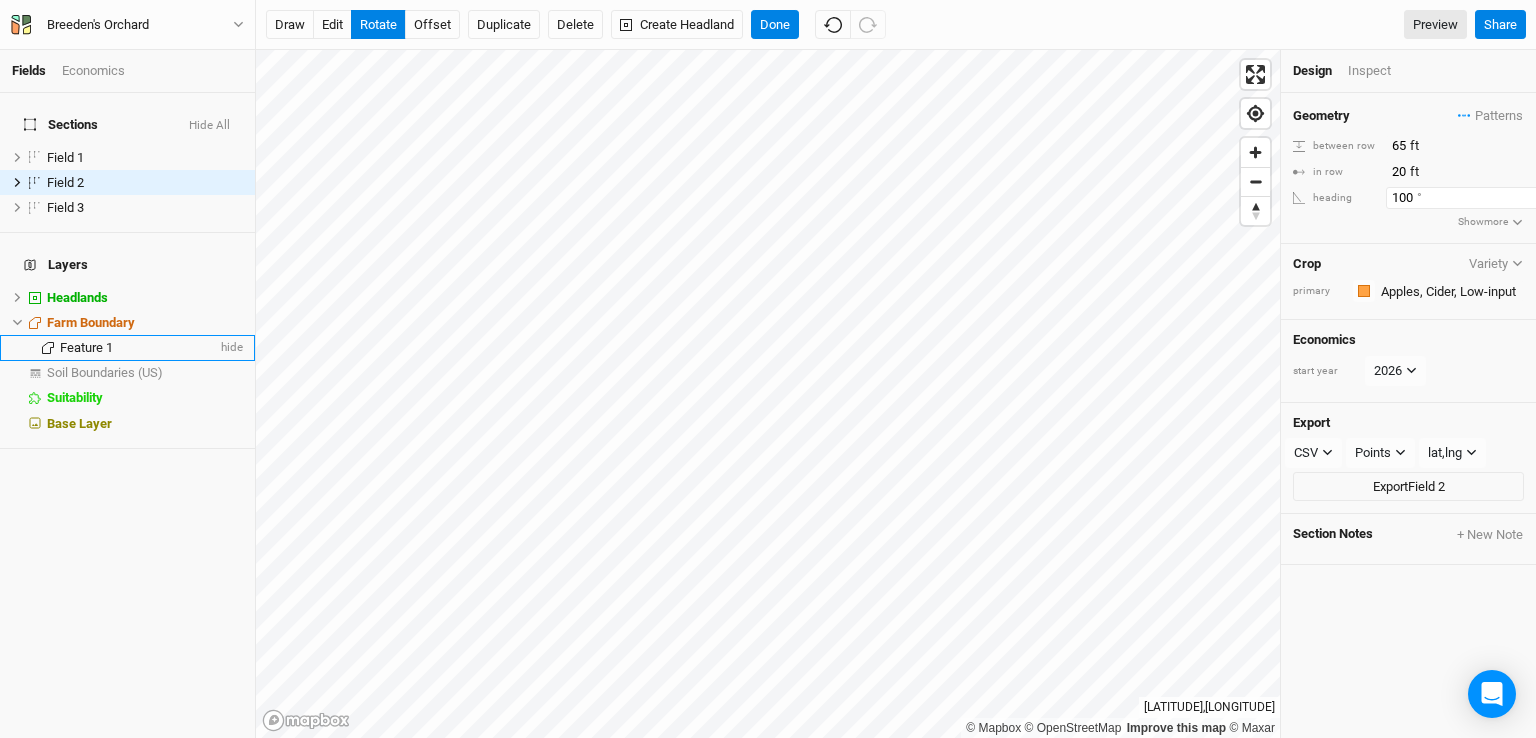 click on "100" at bounding box center [1473, 146] 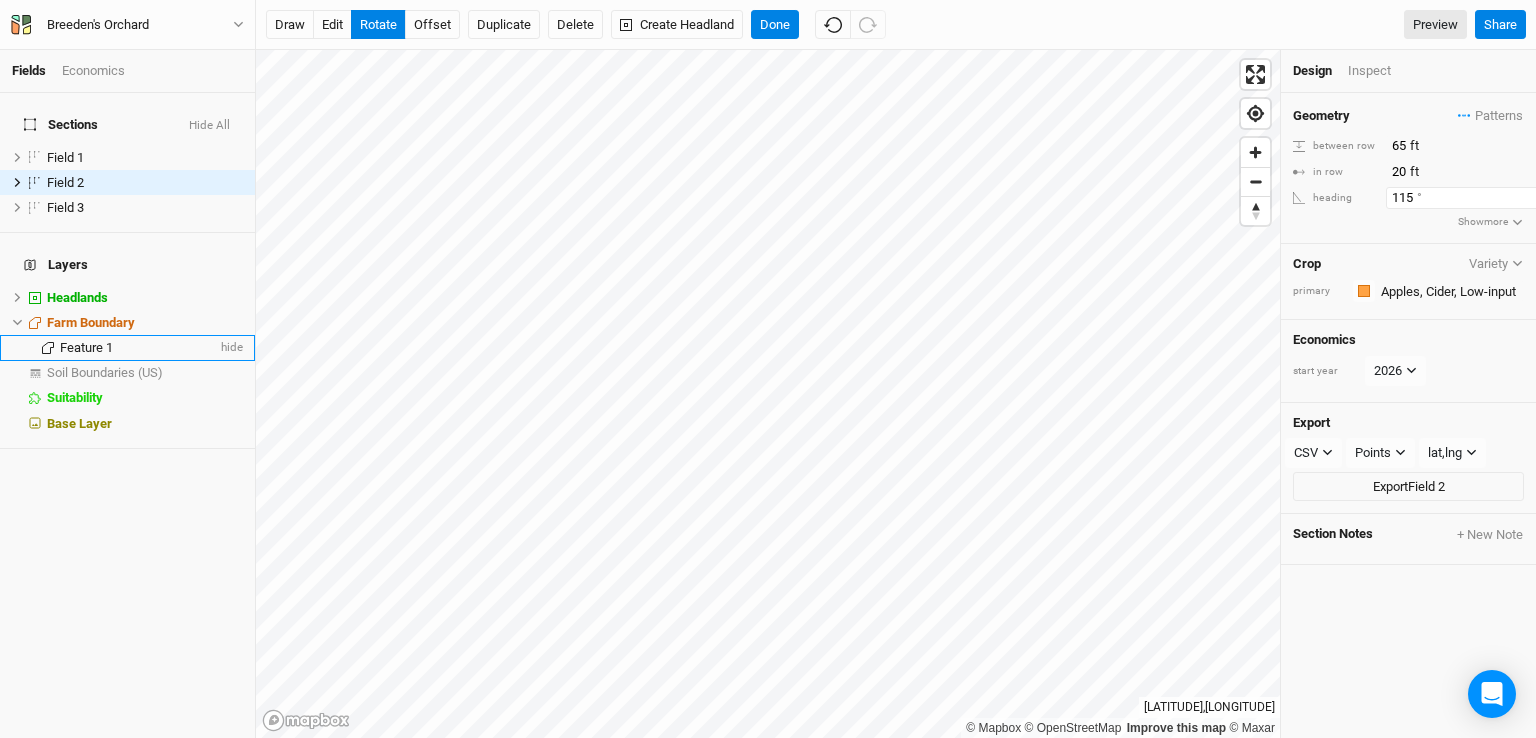 click on "115" at bounding box center (1473, 146) 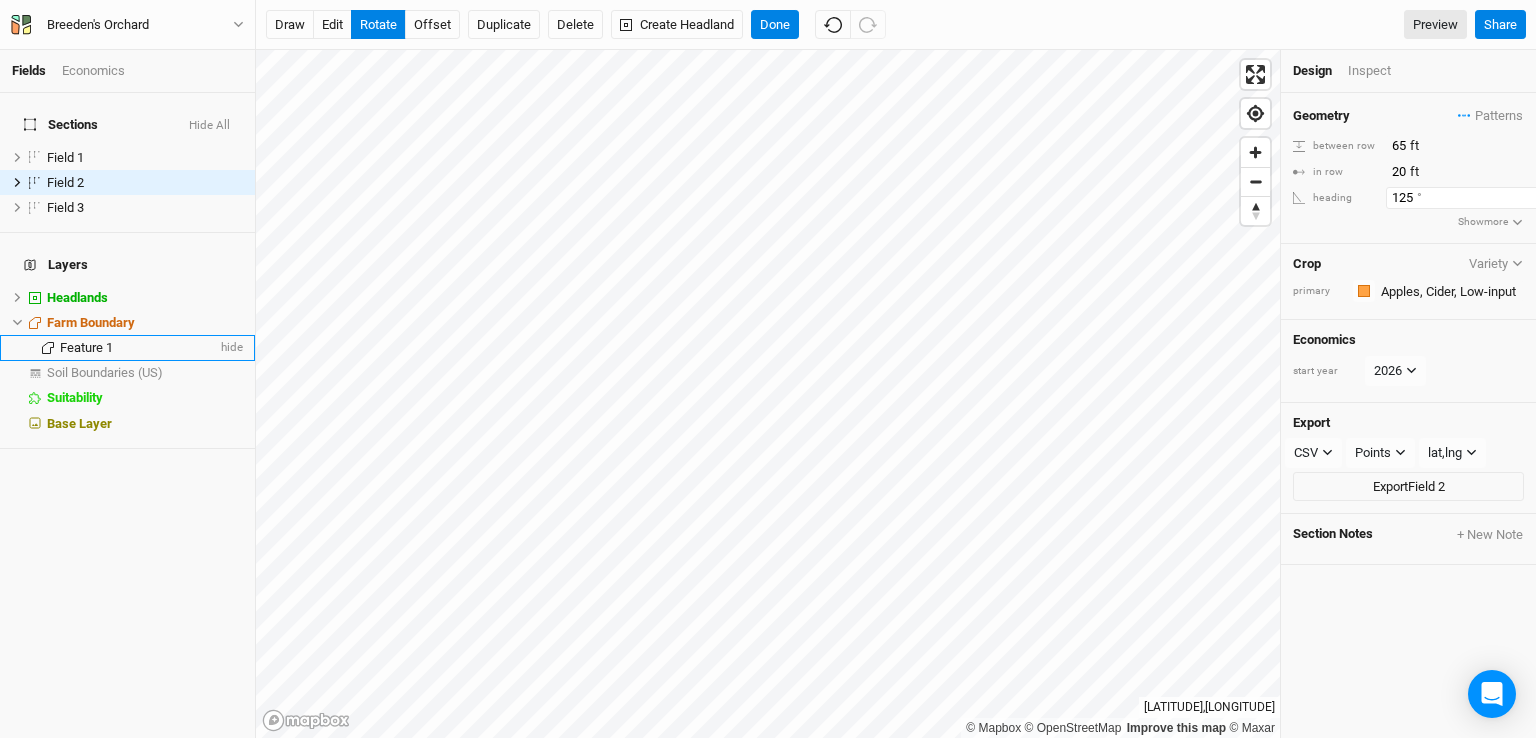 click on "125" at bounding box center (1473, 146) 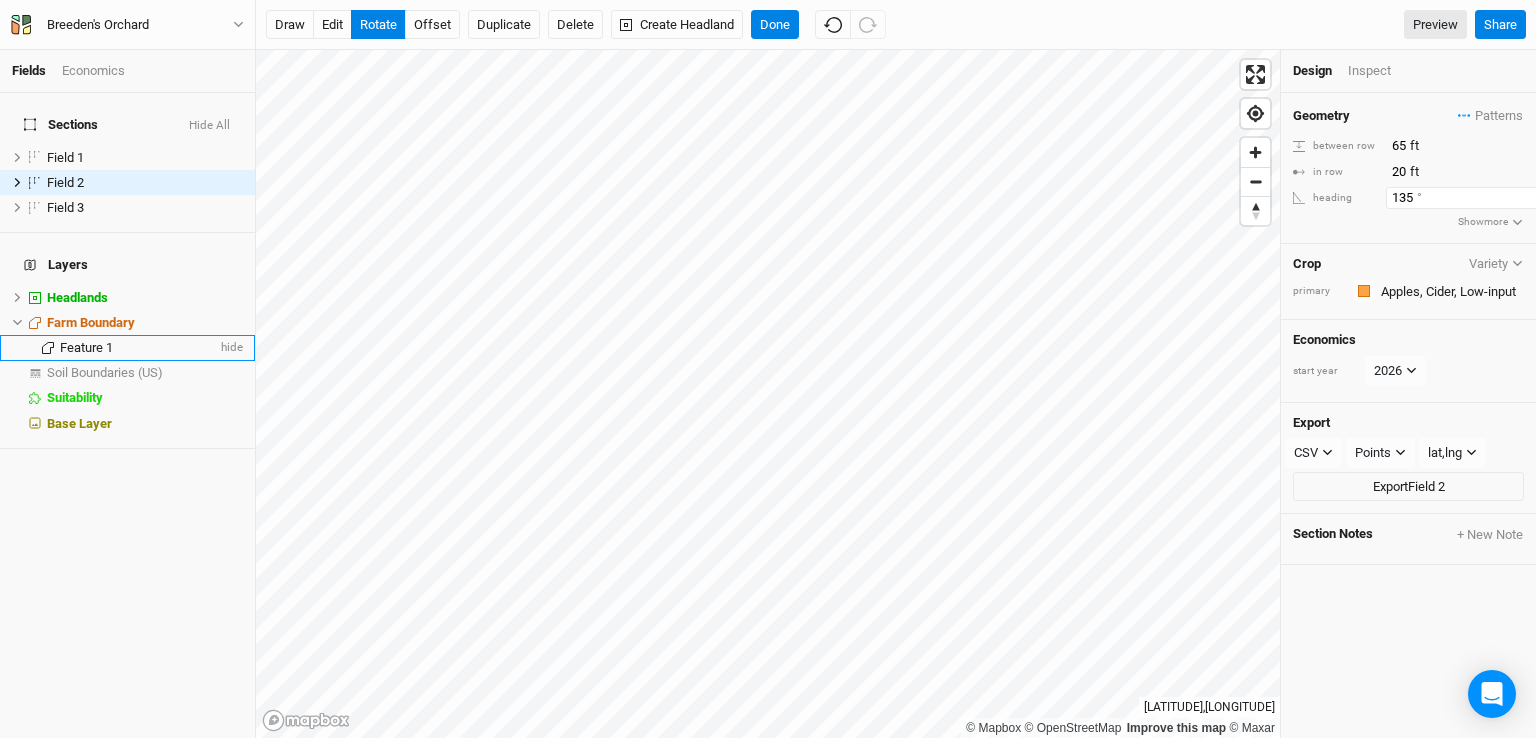click on "135" at bounding box center [1473, 146] 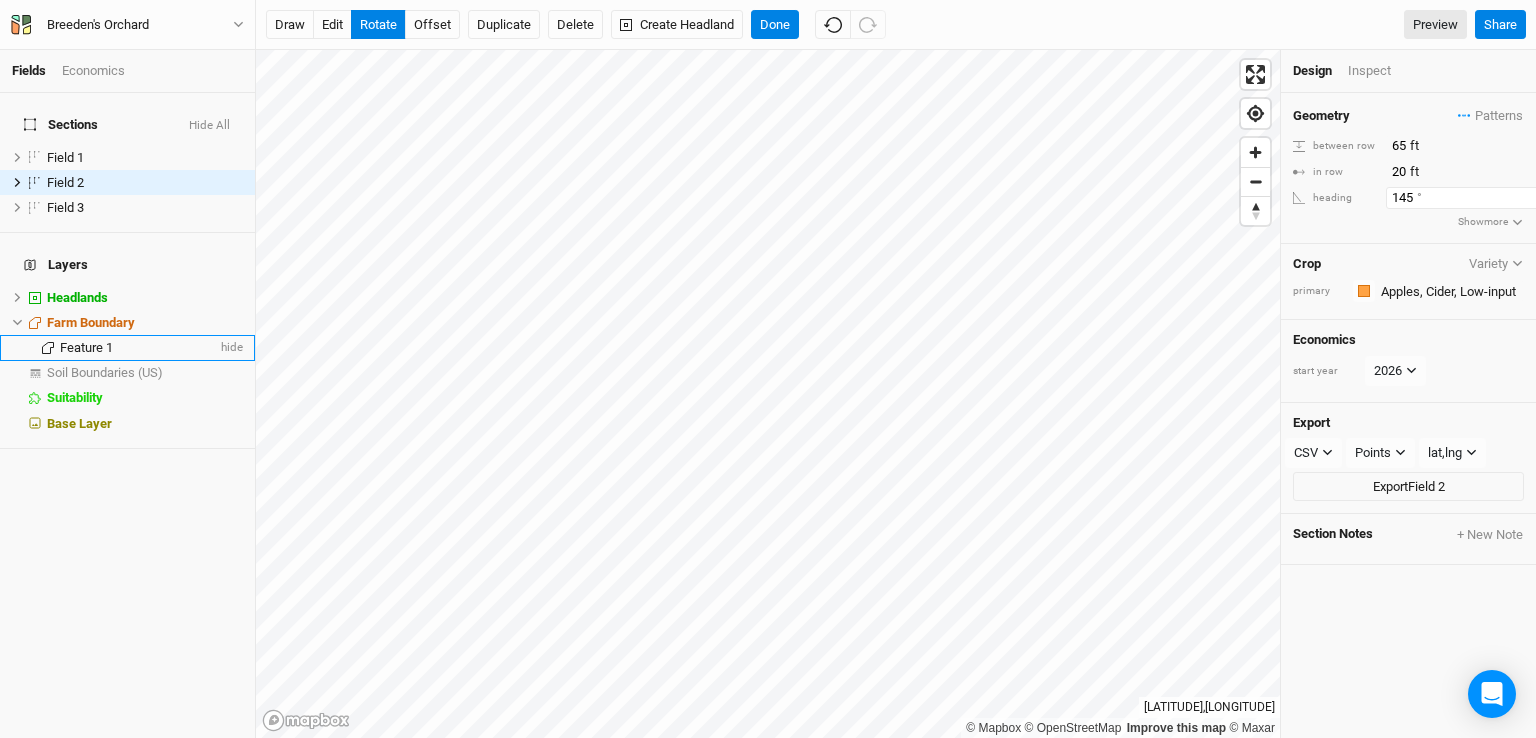 click on "145" at bounding box center (1473, 146) 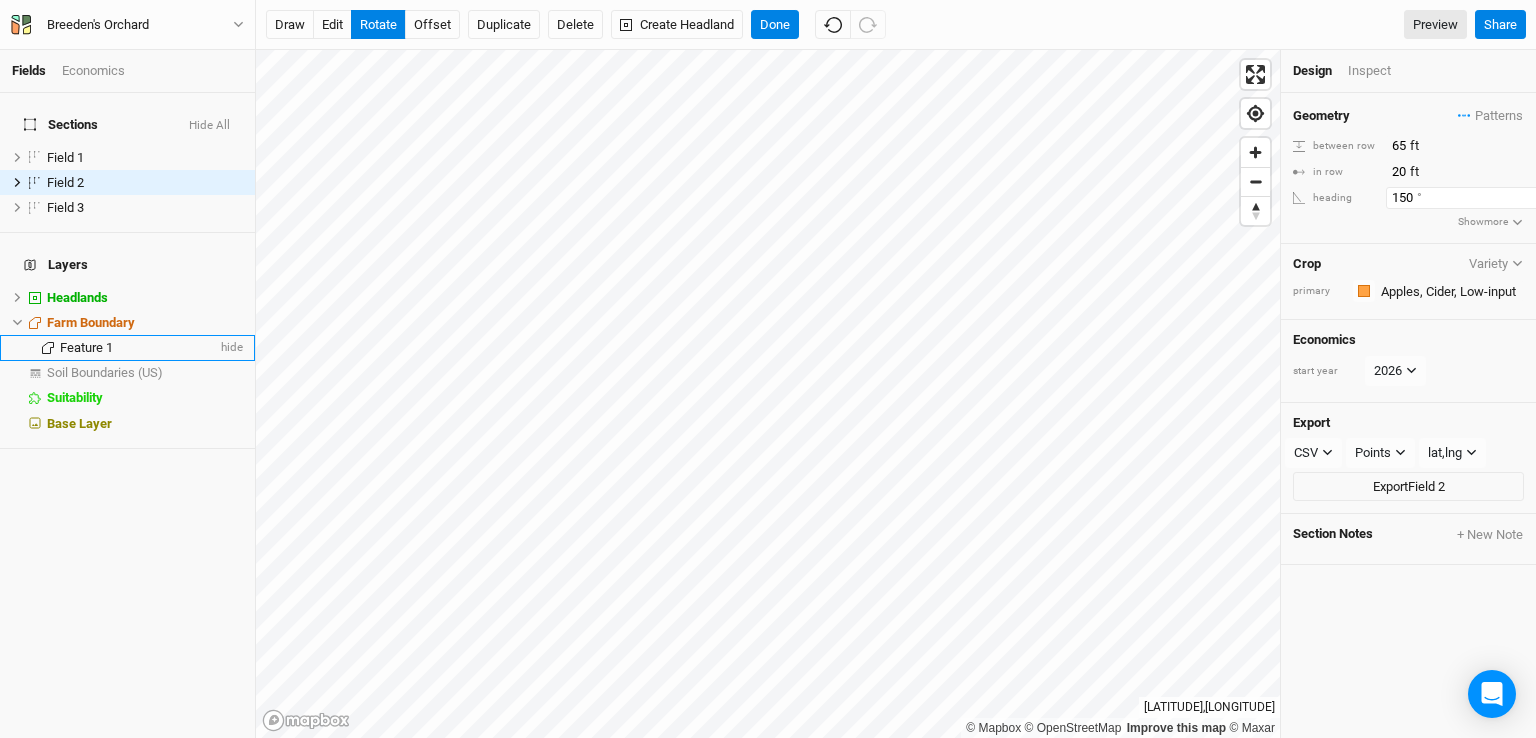 click on "150" at bounding box center (1473, 146) 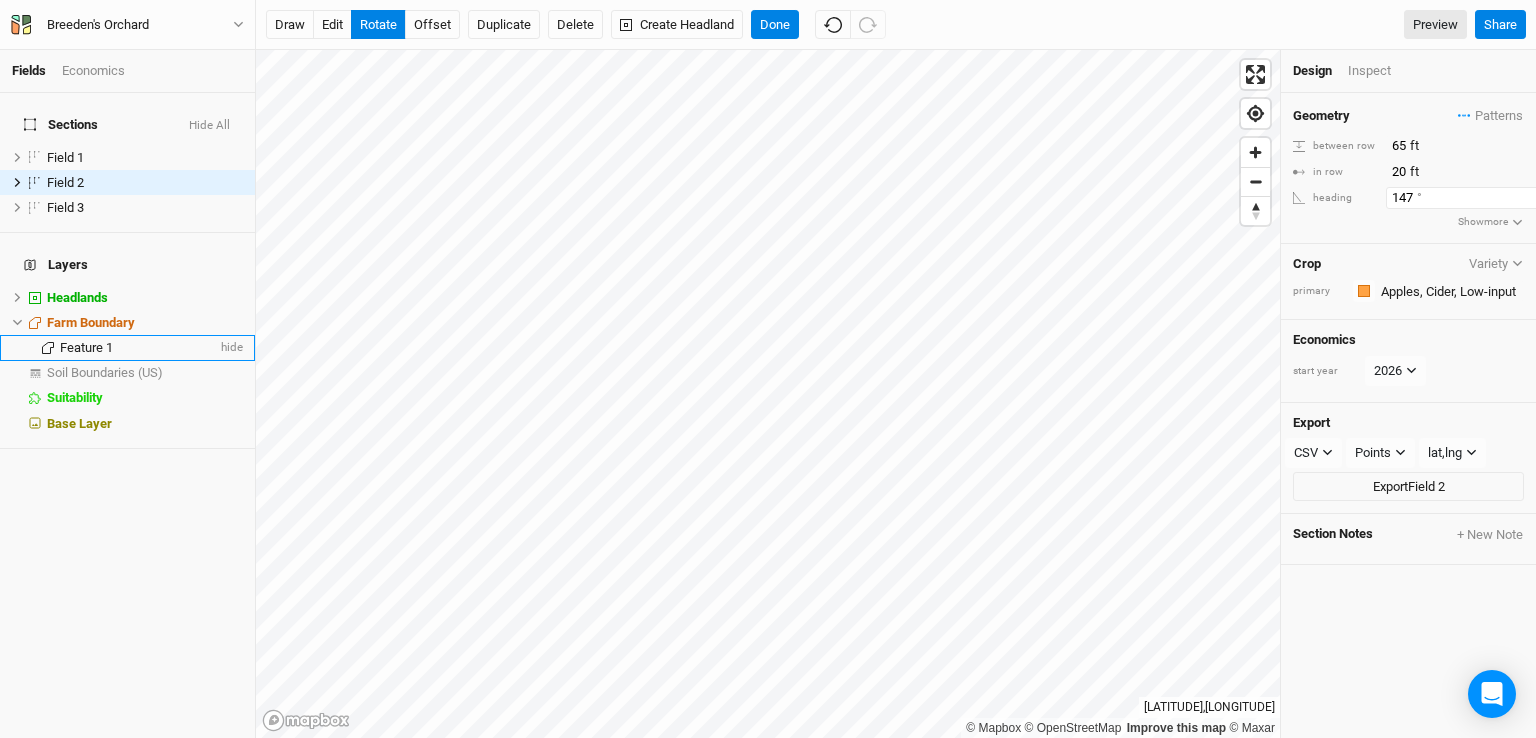 click on "147" at bounding box center [1473, 146] 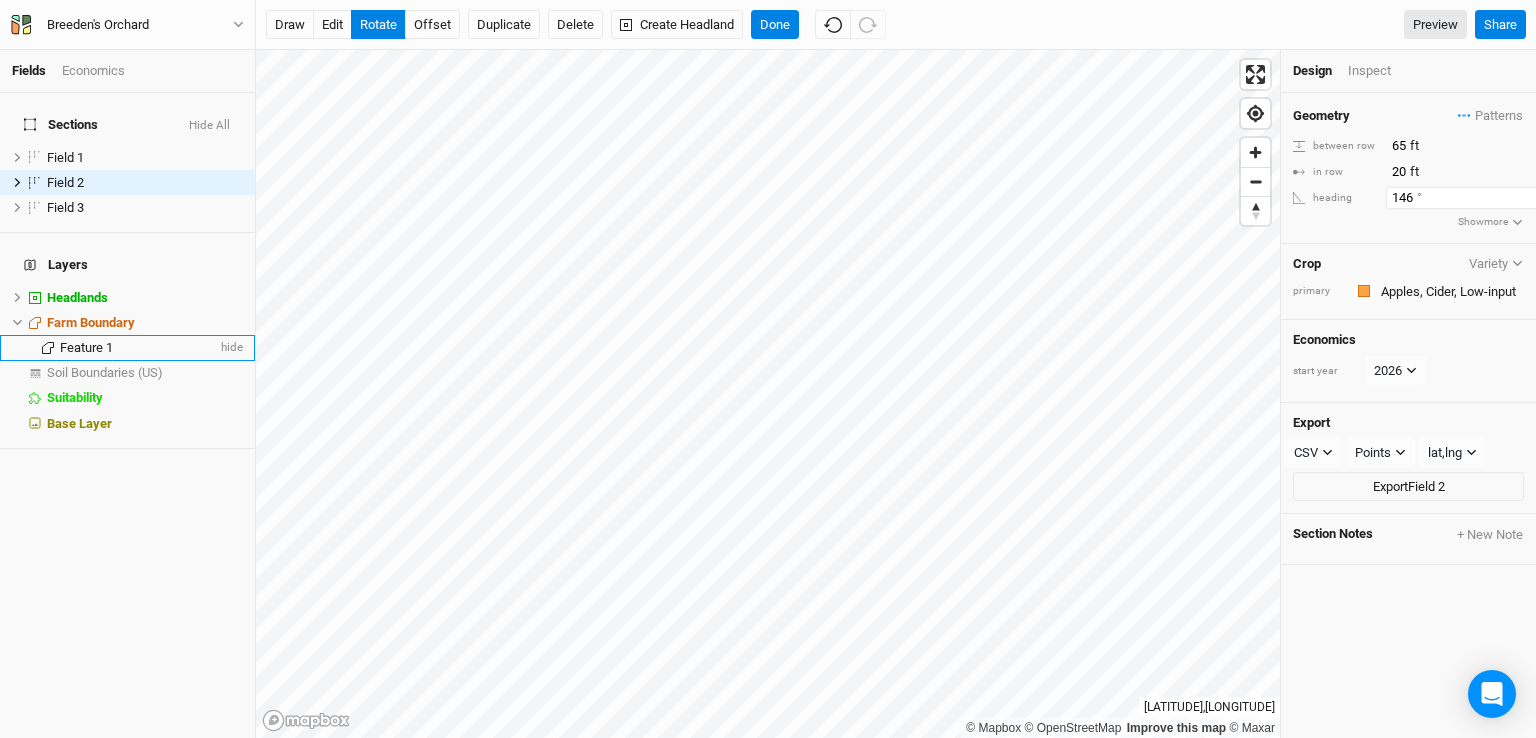 click on "146" at bounding box center [1473, 146] 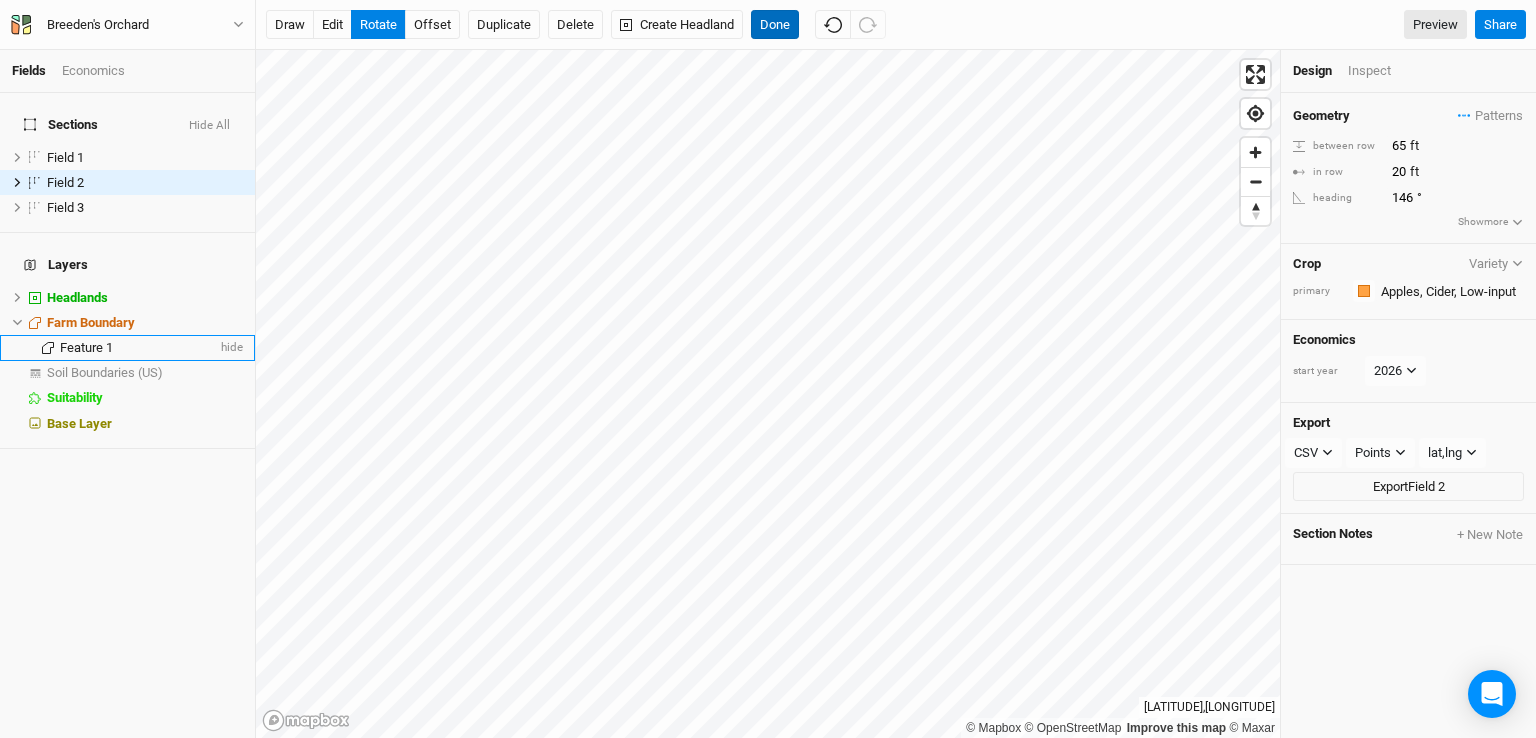 click on "Done" at bounding box center (775, 25) 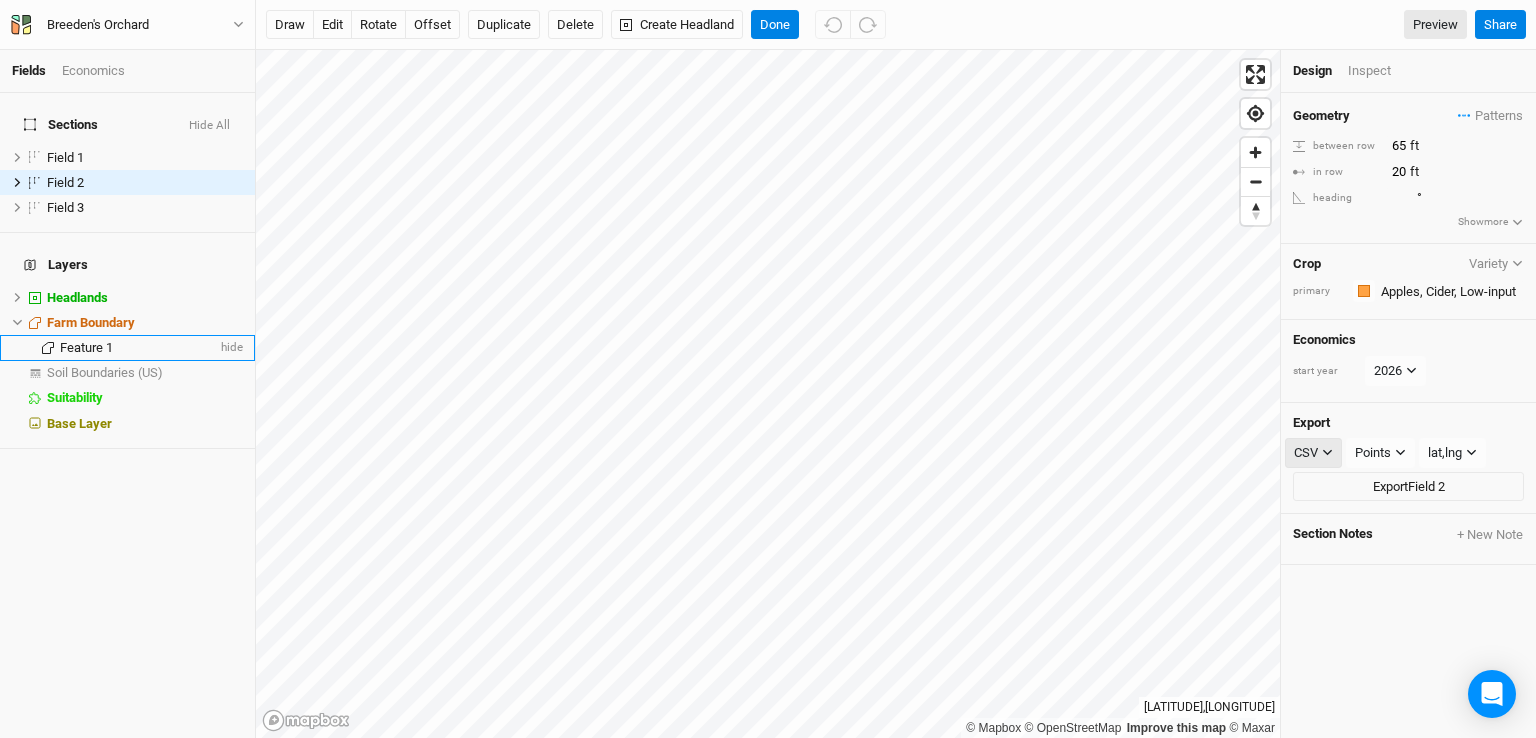 click on "© Mapbox   © OpenStreetMap   Improve this map   © Maxar [LATITUDE] , [LONGITUDE] Design Inspect Geometry  Patterns ＋ New in-row pattern between row 65 ft in row 20 ft heading 148 ° Show  more   Crop Variety primary Colors Brown Orange Yellow Green Blue Purple Pink Red Economics start year 2026 Export CSV CSV JSON KML PDF SHP Points Points Rows Sections lat,lng lat,lnglng,lat Export  Field 2 Section Notes + New Note" at bounding box center (896, 394) 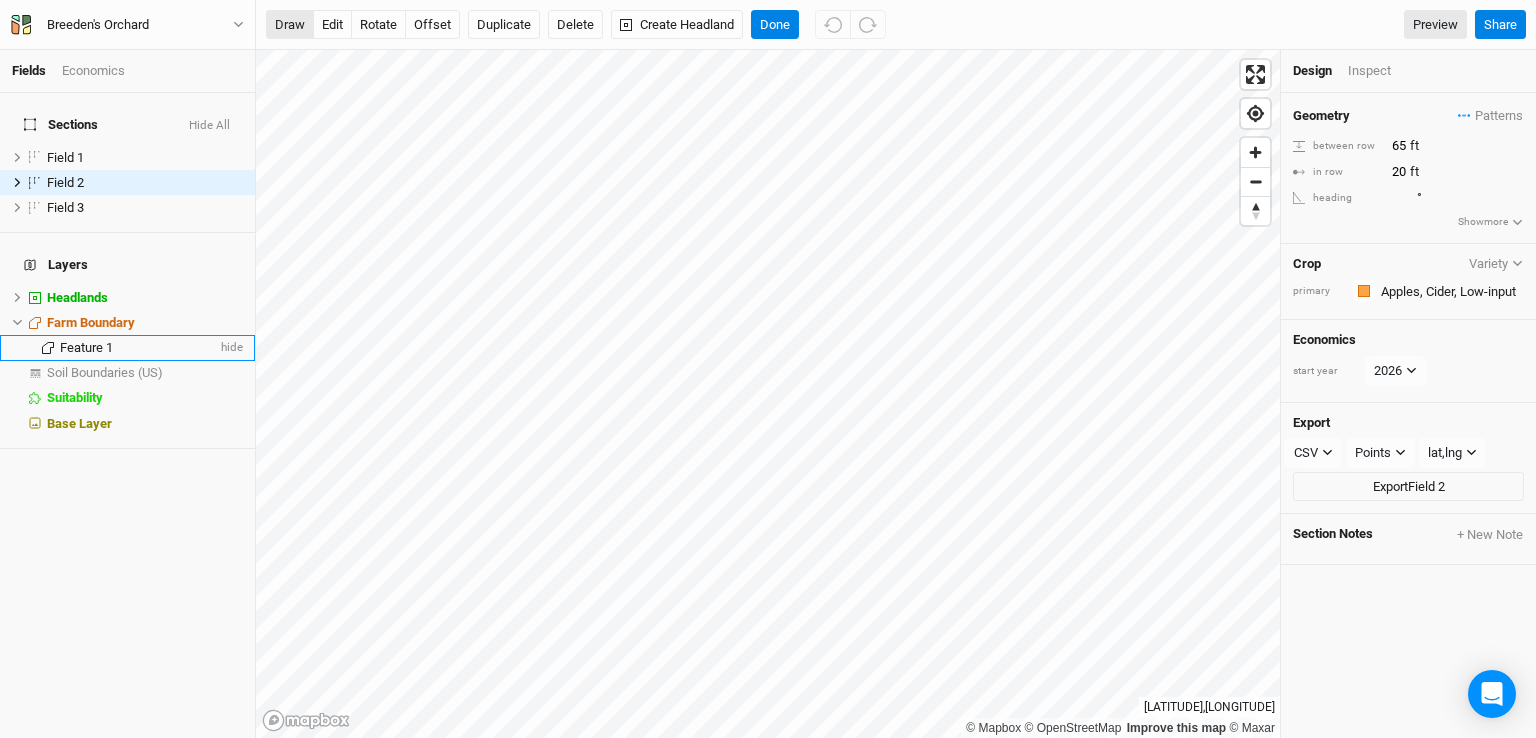 click on "draw" at bounding box center (290, 25) 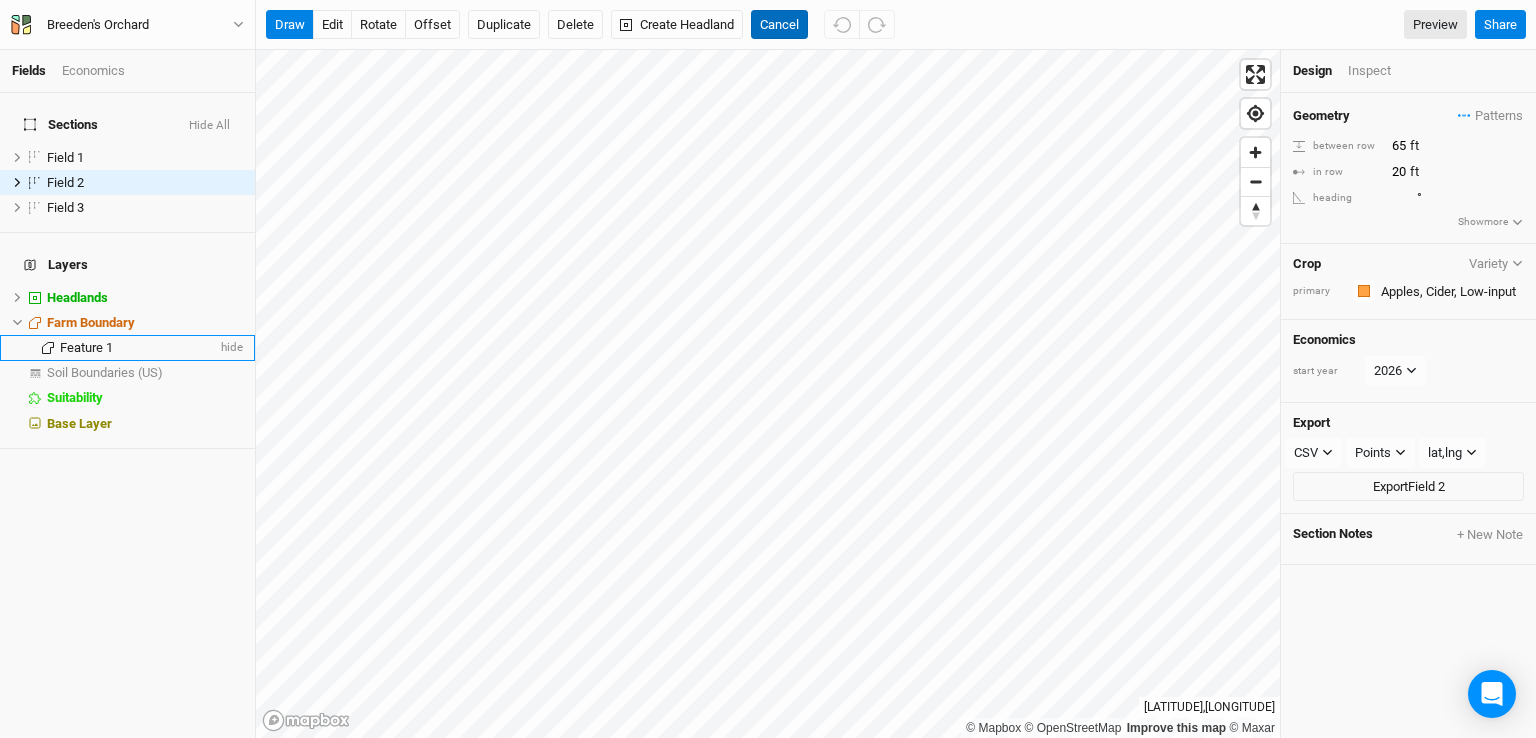 click on "Cancel" at bounding box center [779, 25] 